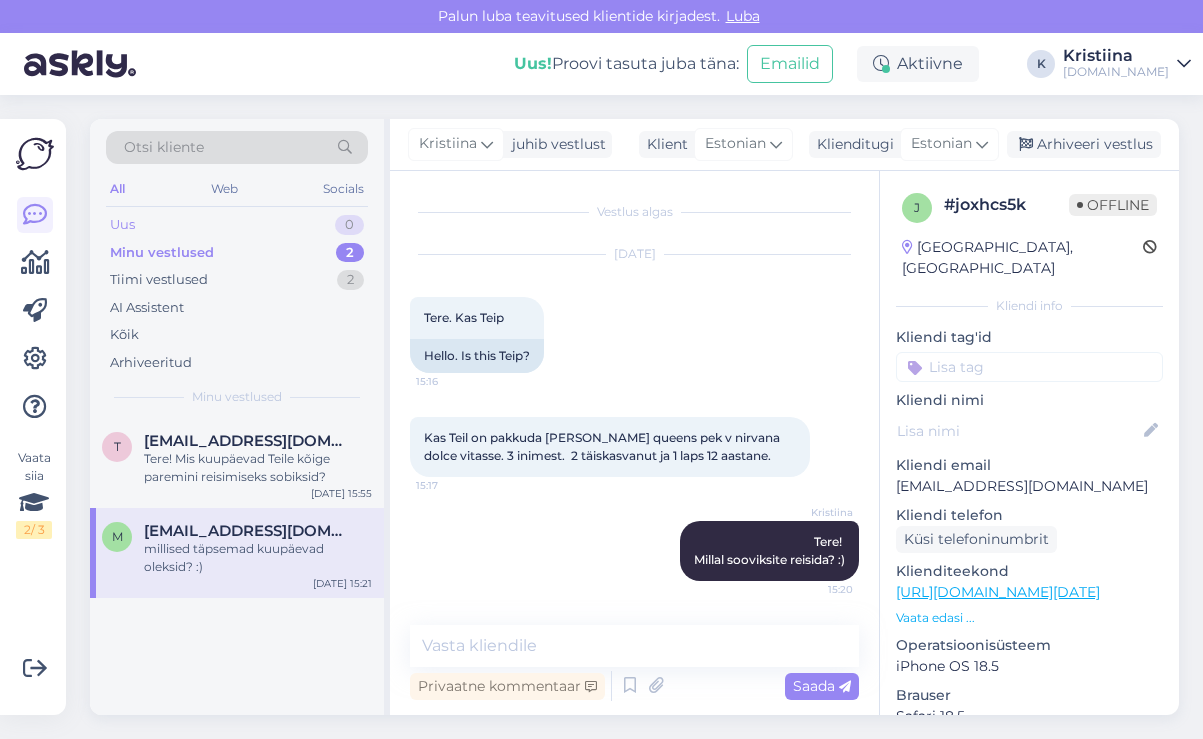scroll, scrollTop: 0, scrollLeft: 0, axis: both 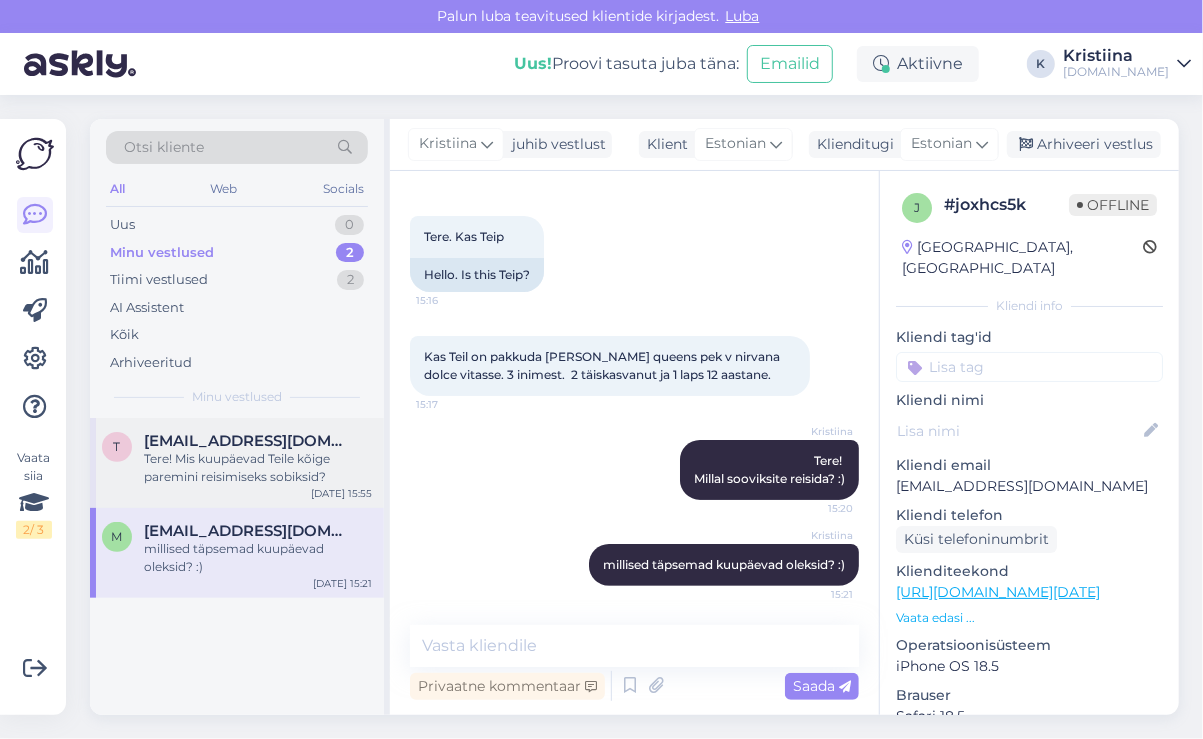 click on "Tere!
Mis kuupäevad Teile kõige paremini reisimiseks sobiksid?" at bounding box center (258, 468) 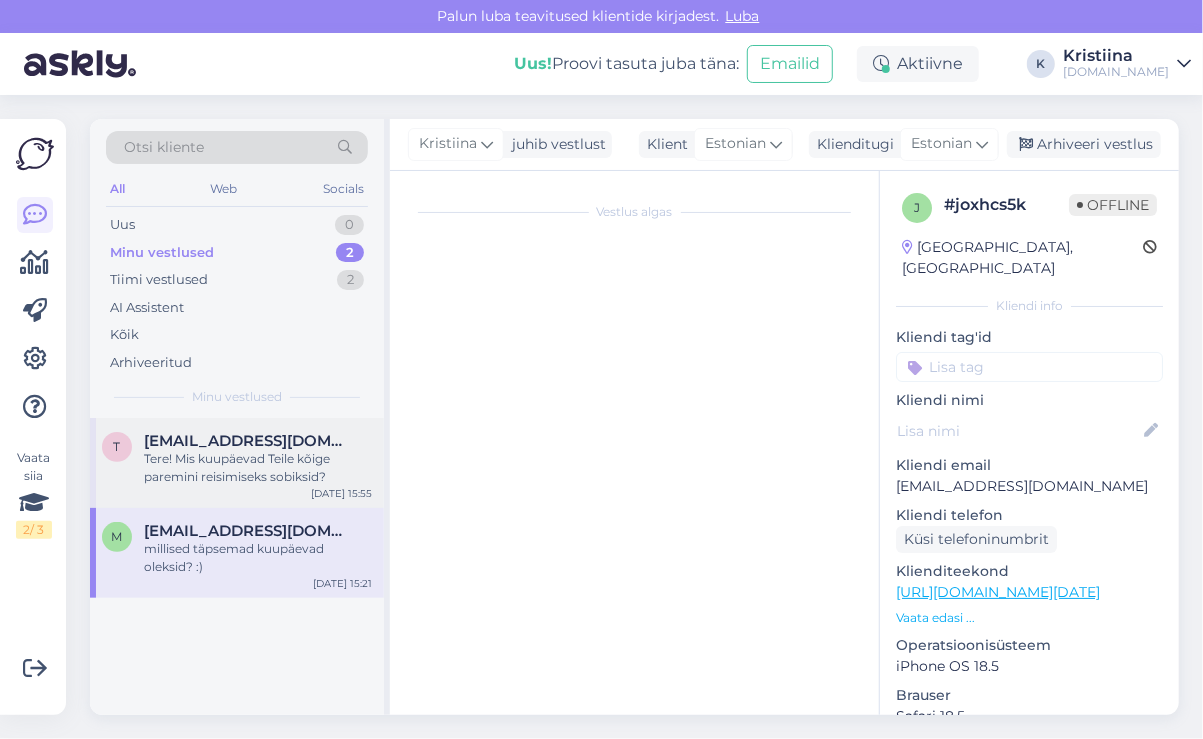 scroll, scrollTop: 6, scrollLeft: 0, axis: vertical 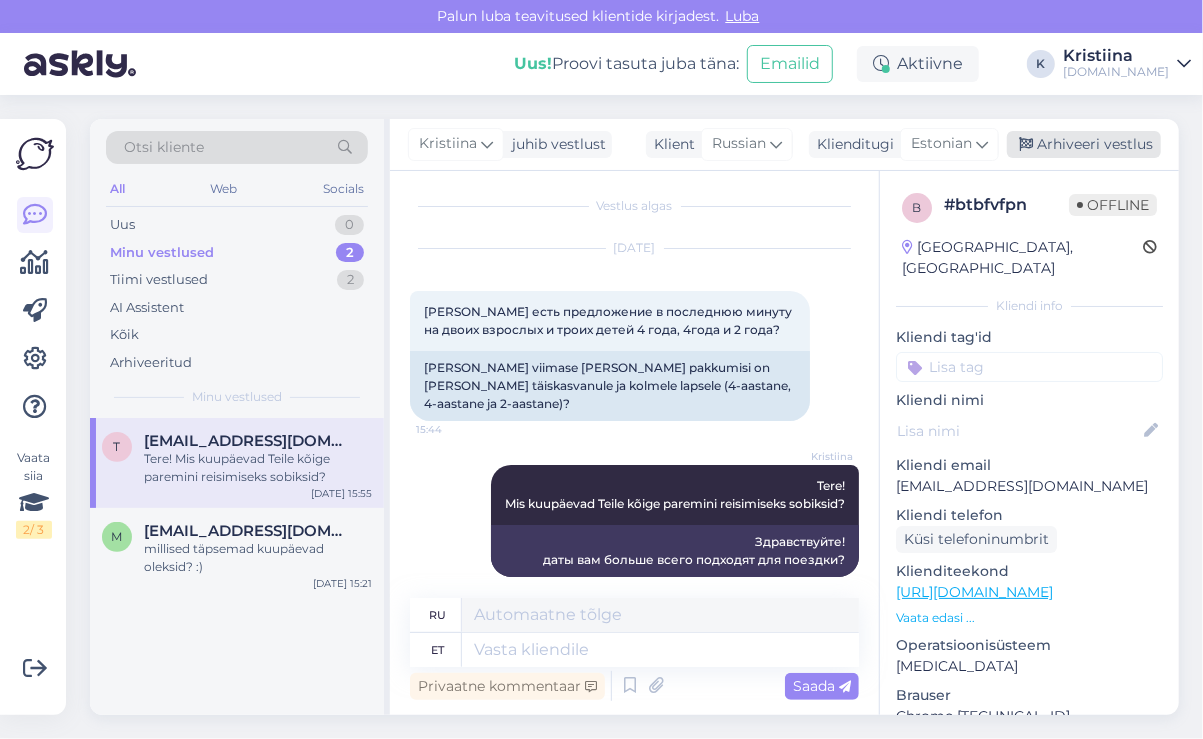click on "Arhiveeri vestlus" at bounding box center (1084, 144) 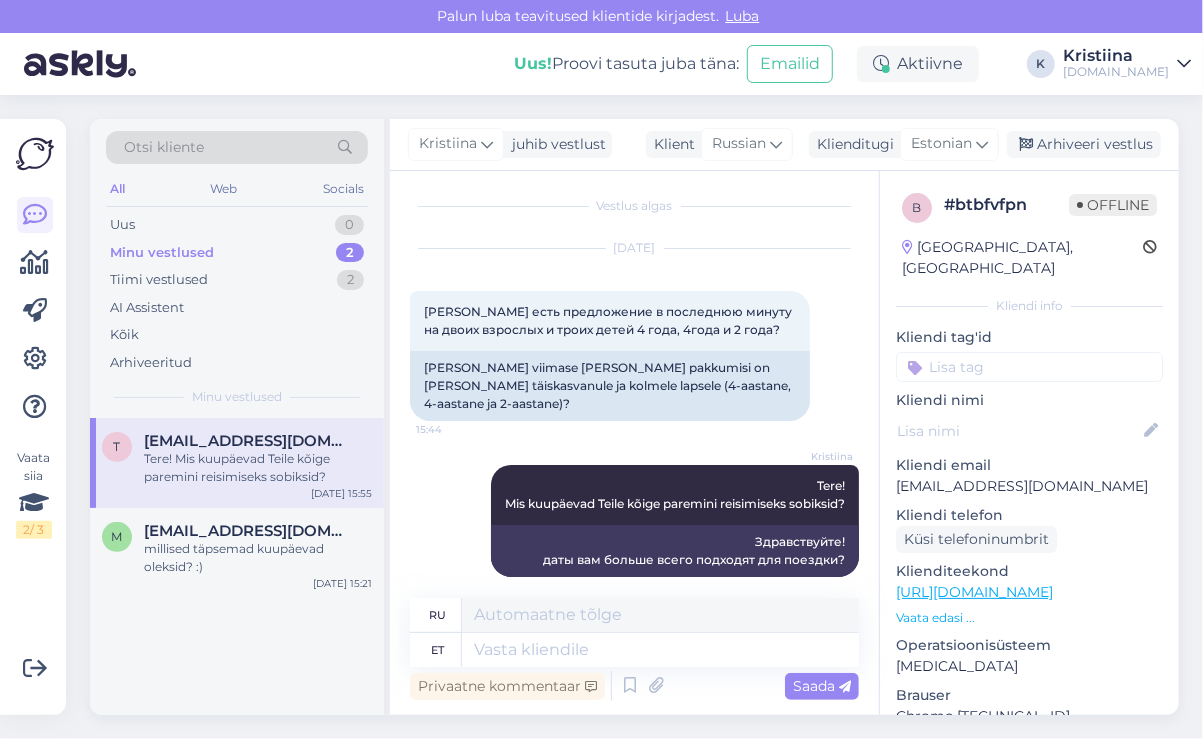 scroll, scrollTop: 0, scrollLeft: 0, axis: both 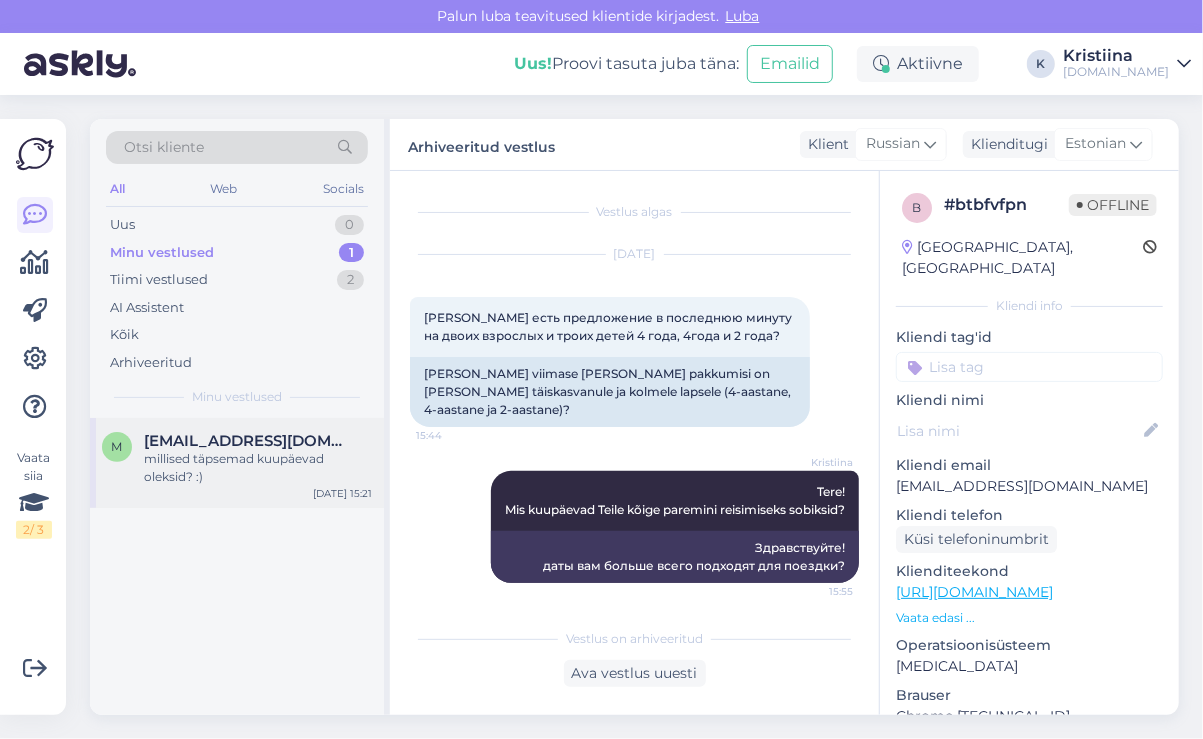 click on "millised täpsemad kuupäevad oleksid? :)" at bounding box center (258, 468) 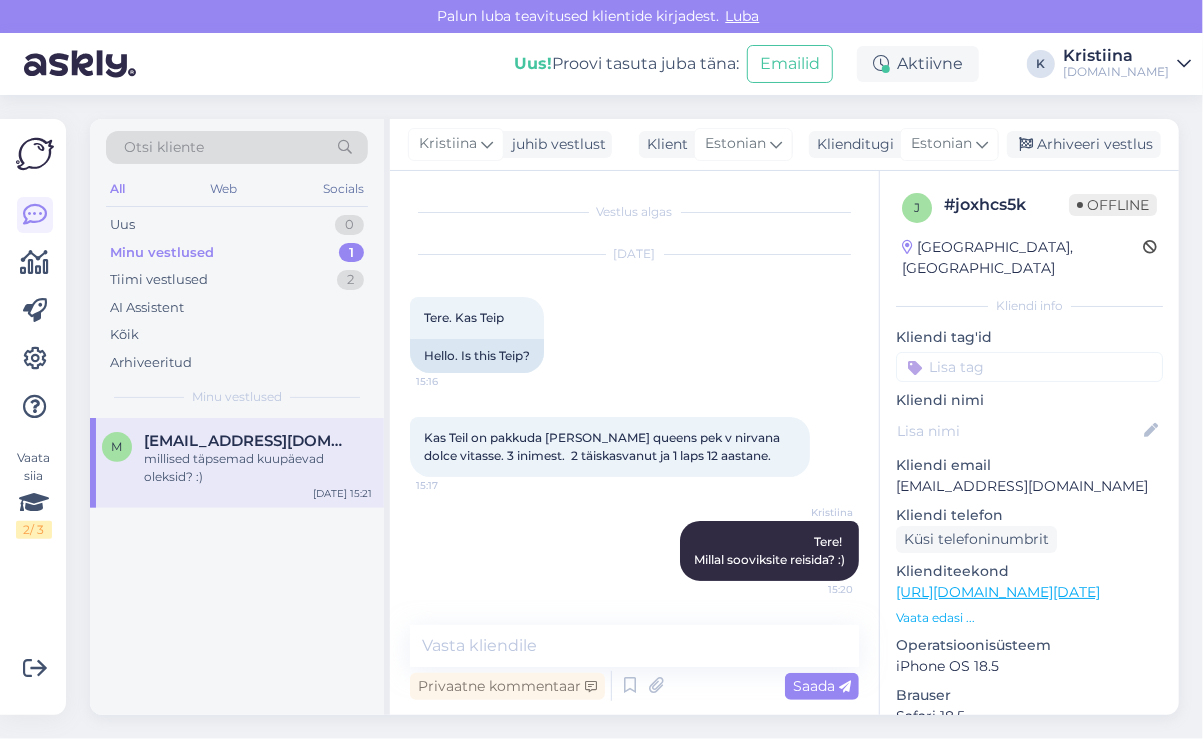scroll, scrollTop: 81, scrollLeft: 0, axis: vertical 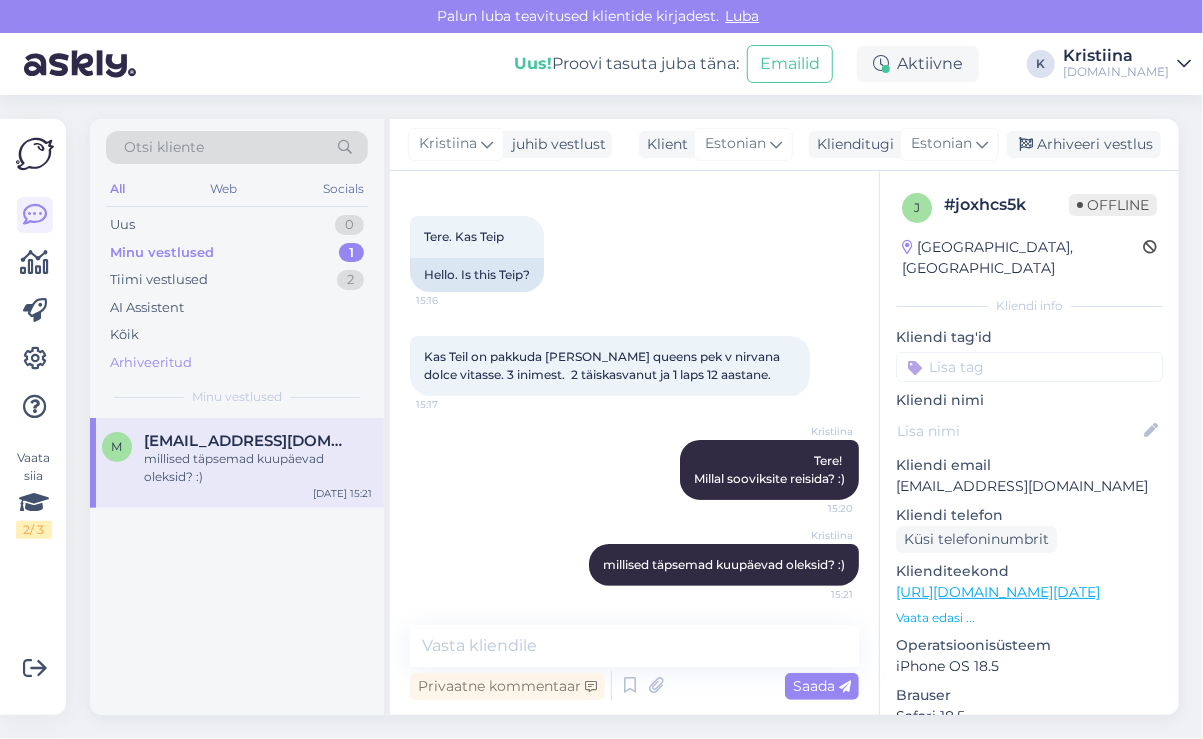 click on "Arhiveeritud" at bounding box center (237, 363) 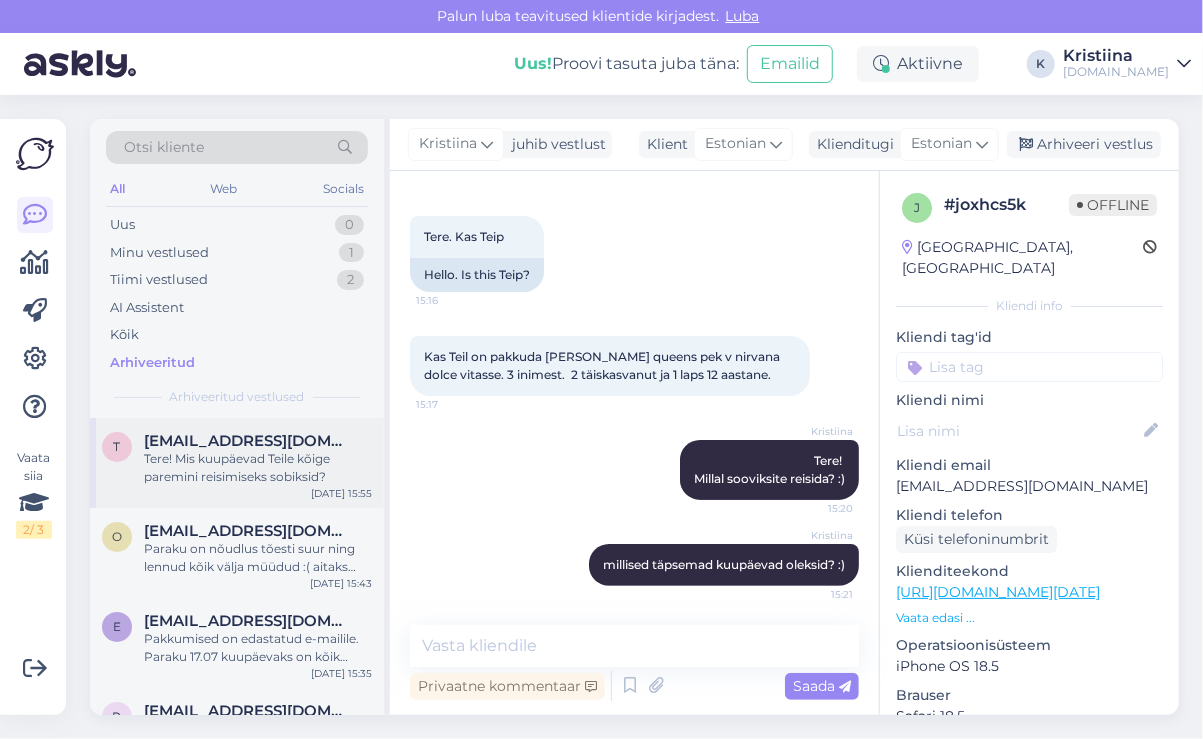 click on "Tere!
Mis kuupäevad Teile kõige paremini reisimiseks sobiksid?" at bounding box center (258, 468) 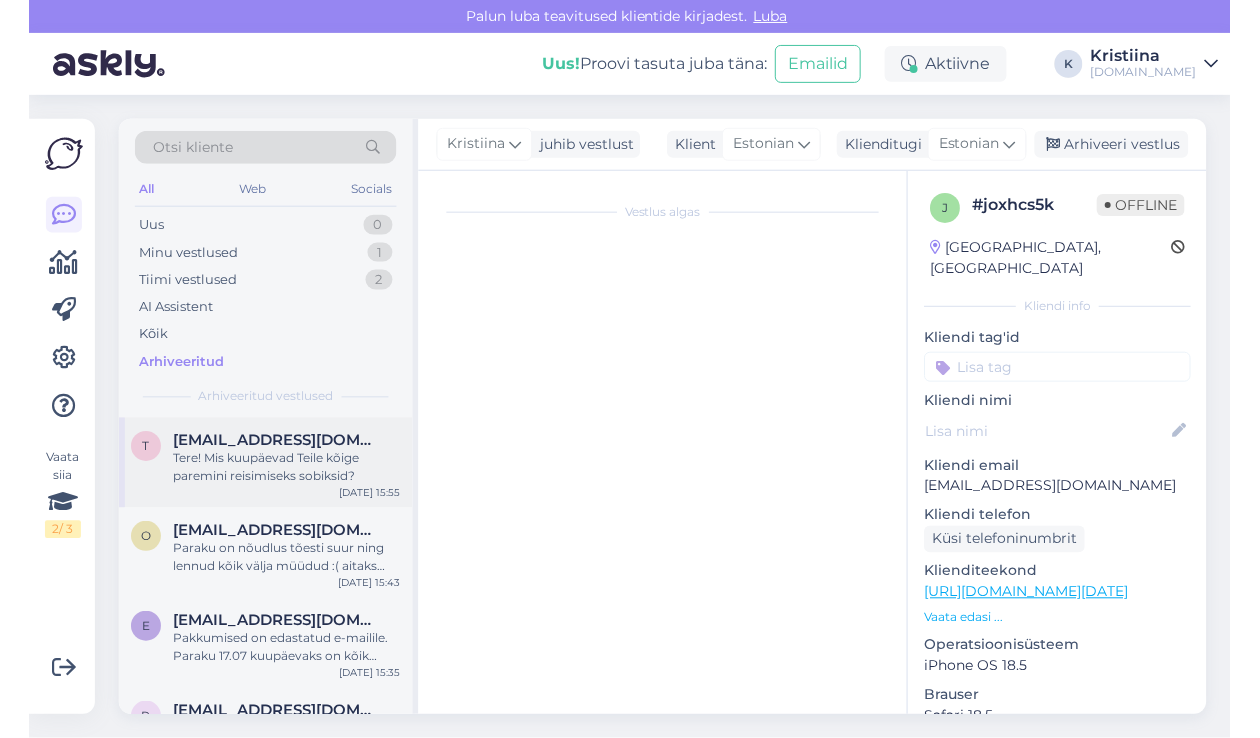 scroll, scrollTop: 0, scrollLeft: 0, axis: both 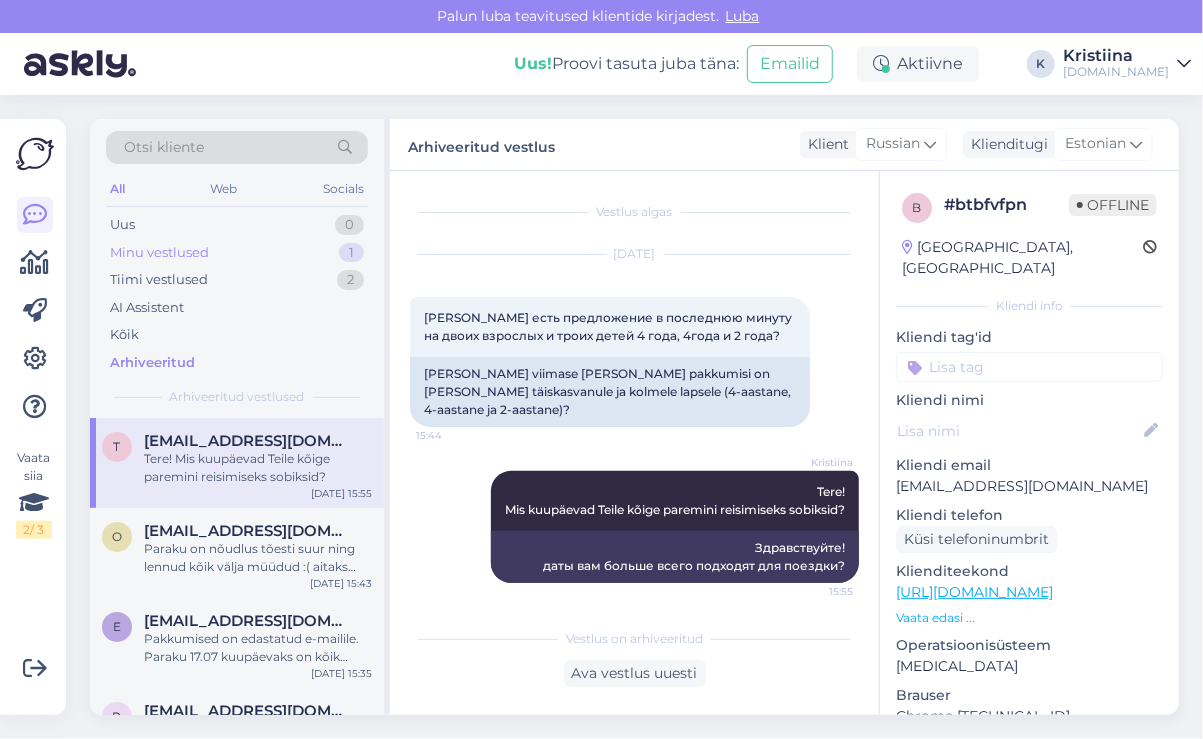 click on "Minu vestlused 1" at bounding box center (237, 253) 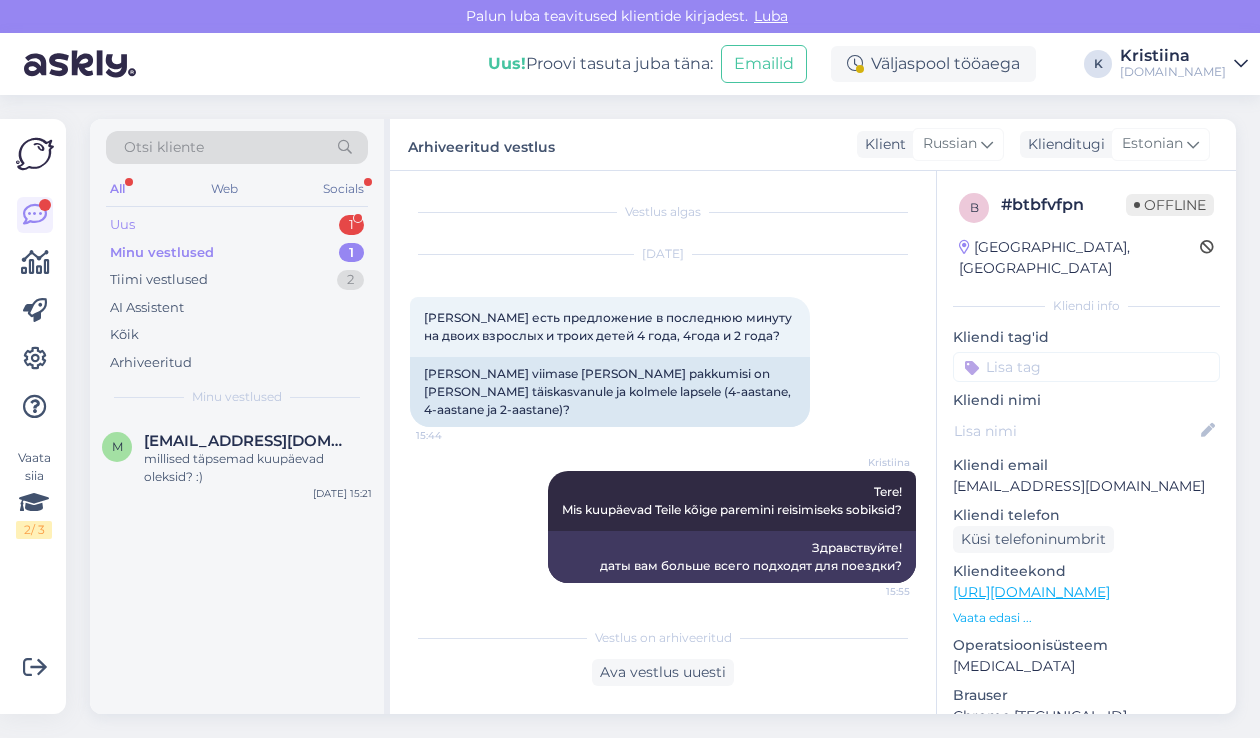 click on "Uus 1" at bounding box center [237, 225] 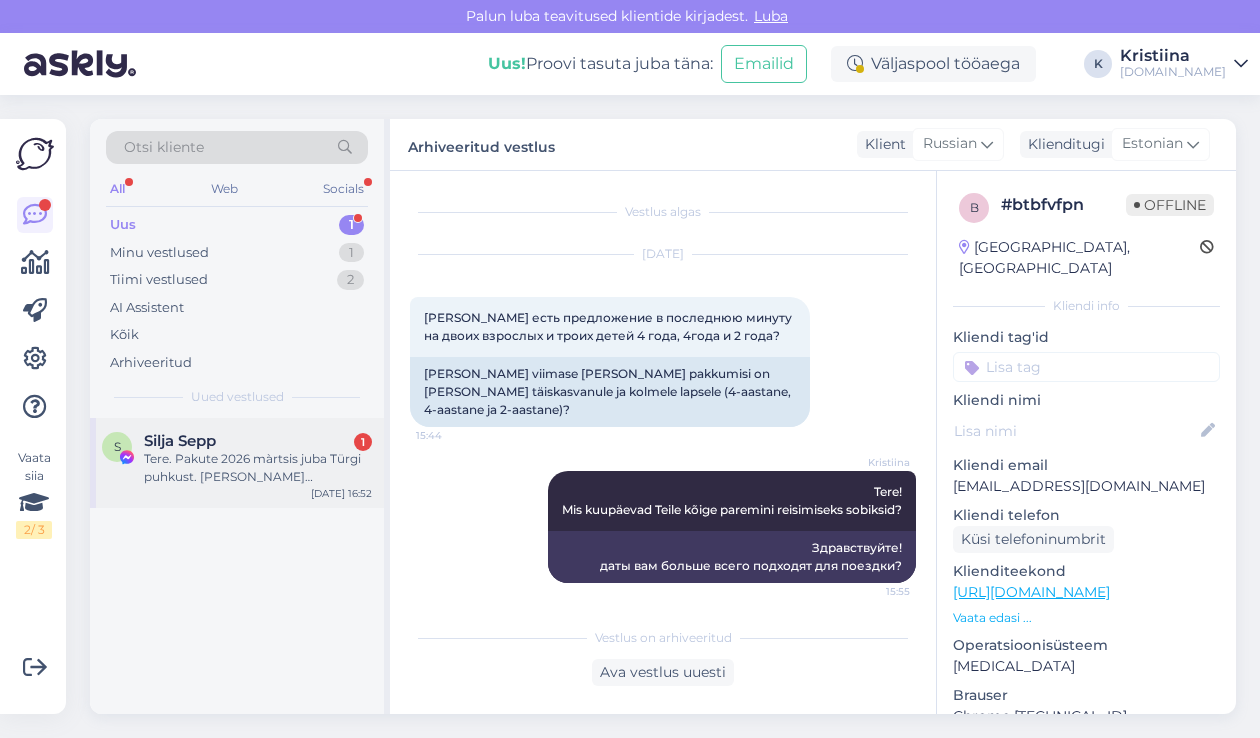 click on "Tere. Pakute 2026 màrtsis juba Türgi puhkust. [PERSON_NAME] [PERSON_NAME] resorts Side-s. Kas sel ajal basseini aares on toolid olemas, kui ilm kannatab, kas saab ka paevitada? Kas hotell on martsis taielikult avatud?" at bounding box center [258, 468] 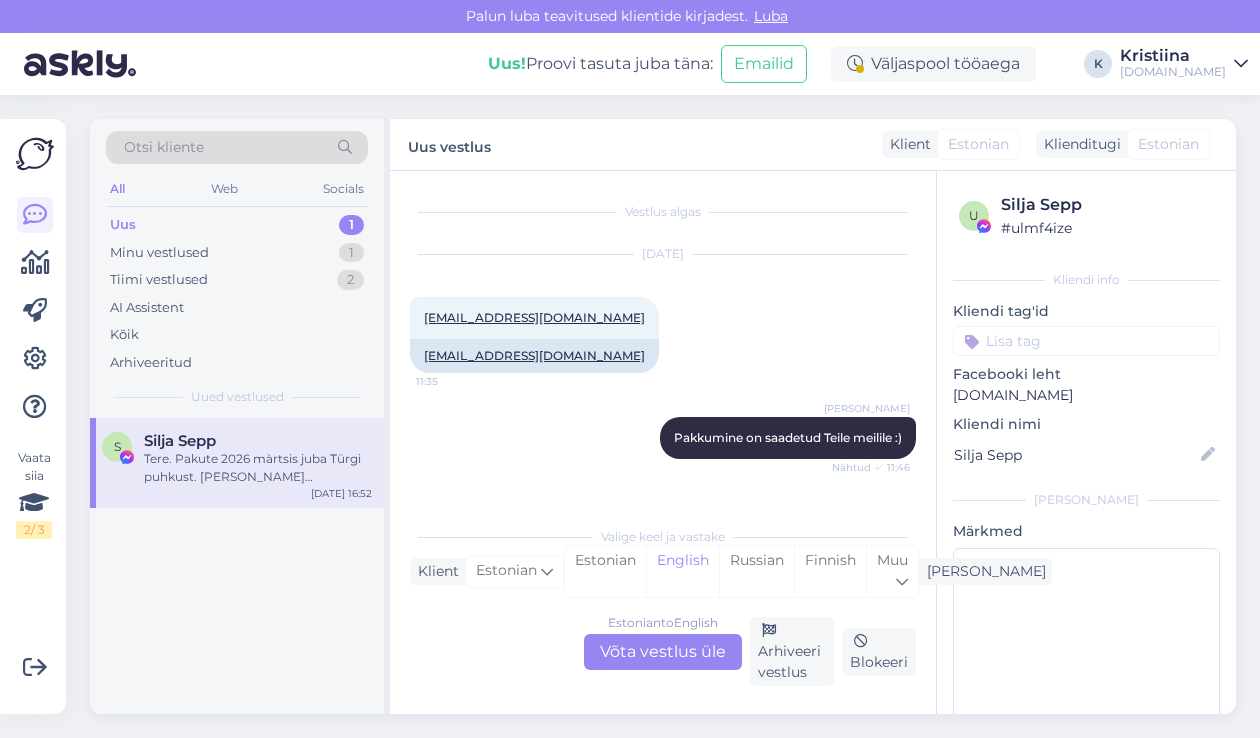 scroll, scrollTop: 13538, scrollLeft: 0, axis: vertical 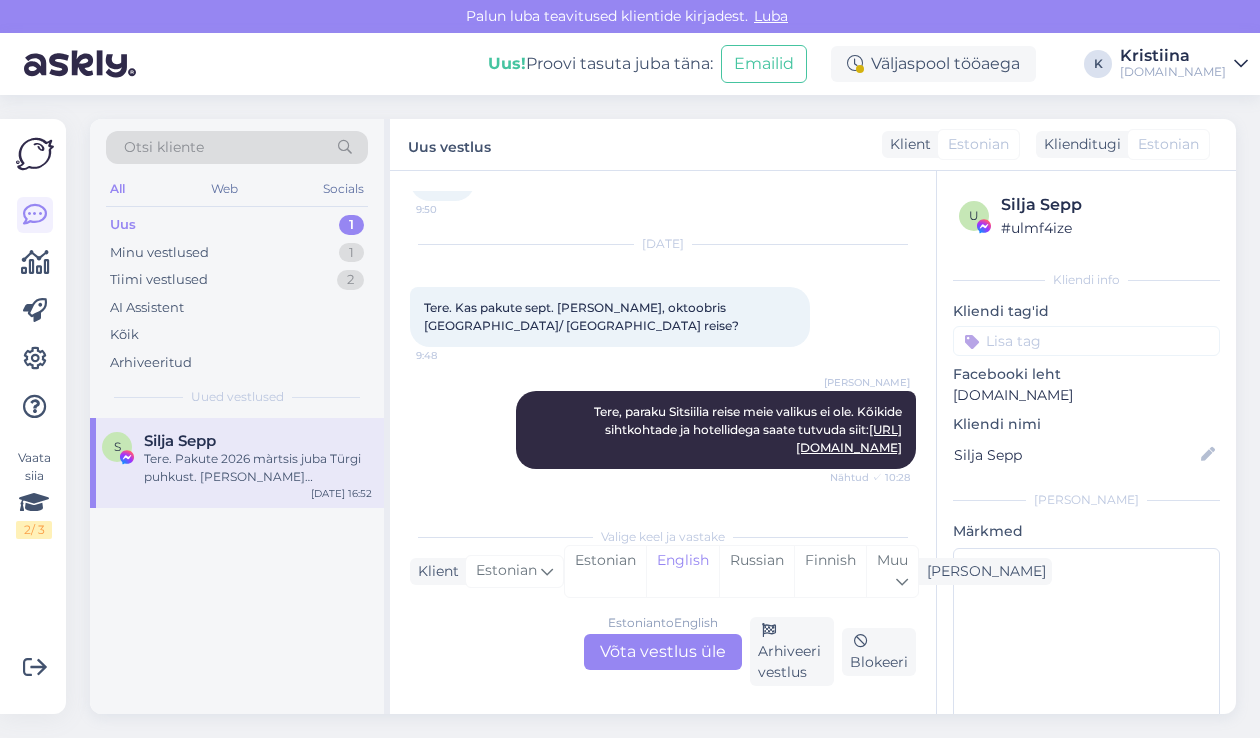 click on "Estonian  to  English Võta vestlus üle" at bounding box center (663, 652) 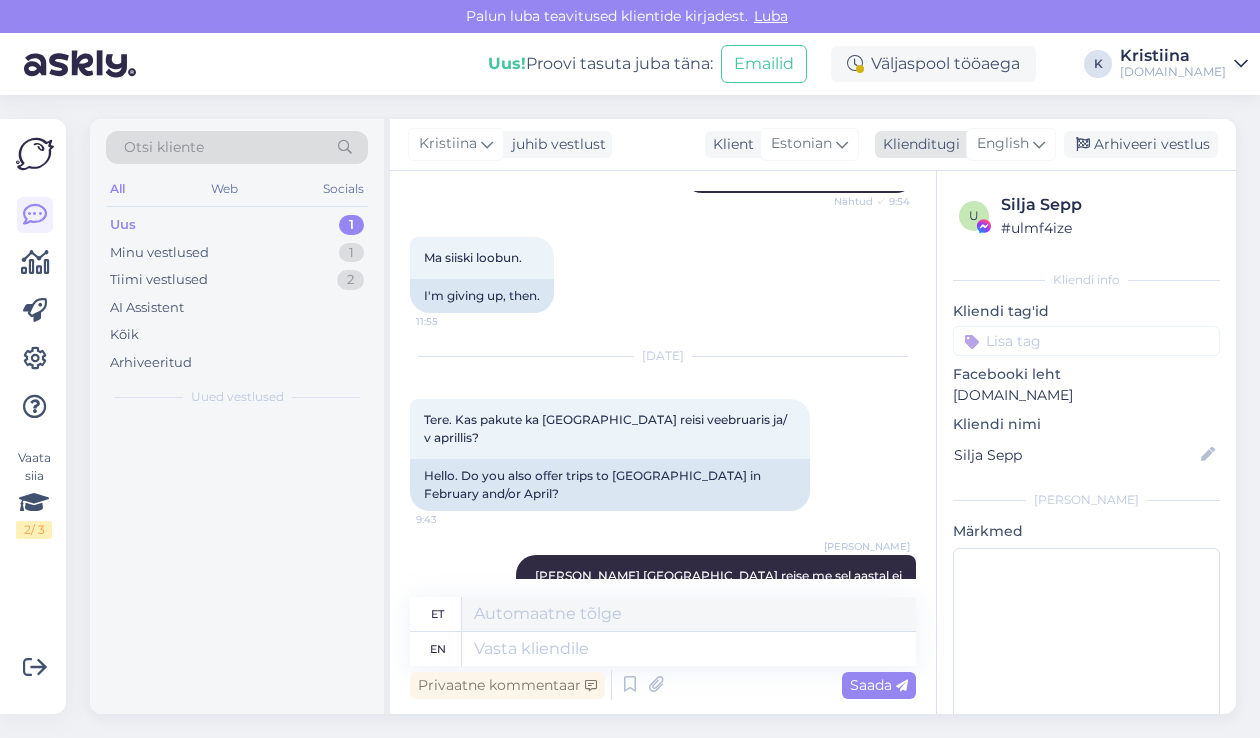 scroll, scrollTop: 14072, scrollLeft: 0, axis: vertical 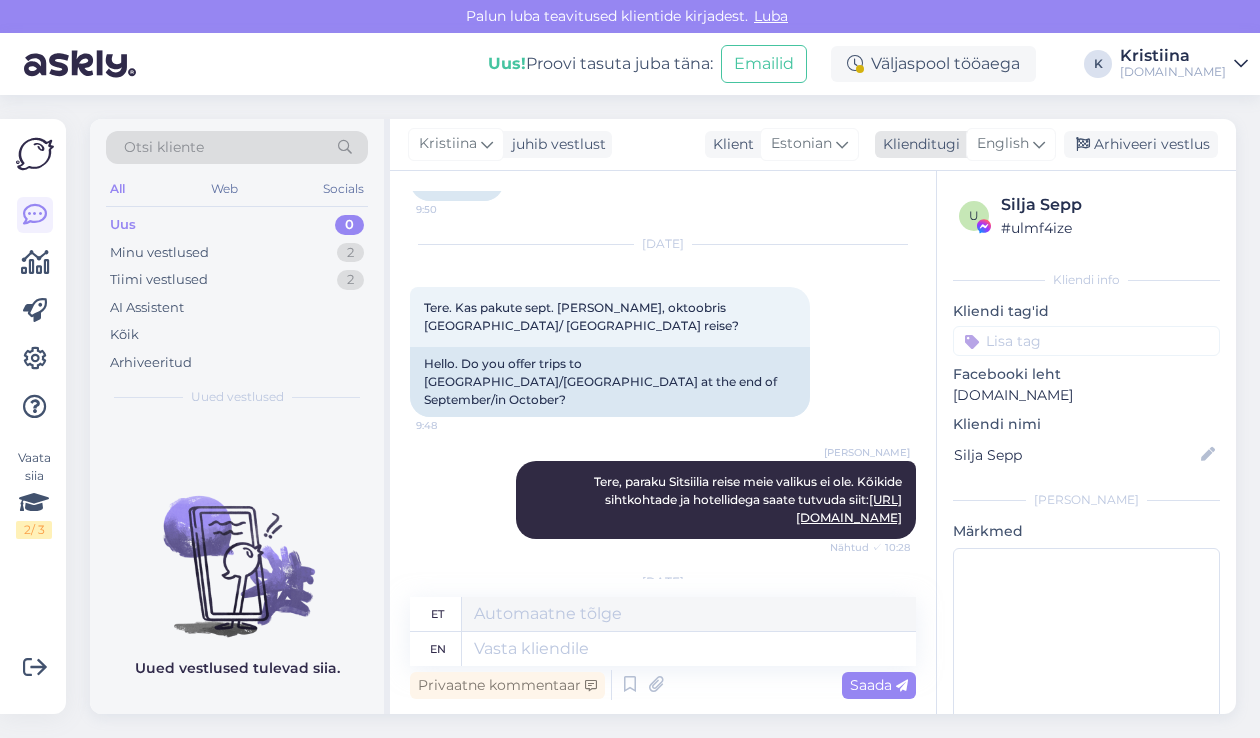 click on "English" at bounding box center (1003, 144) 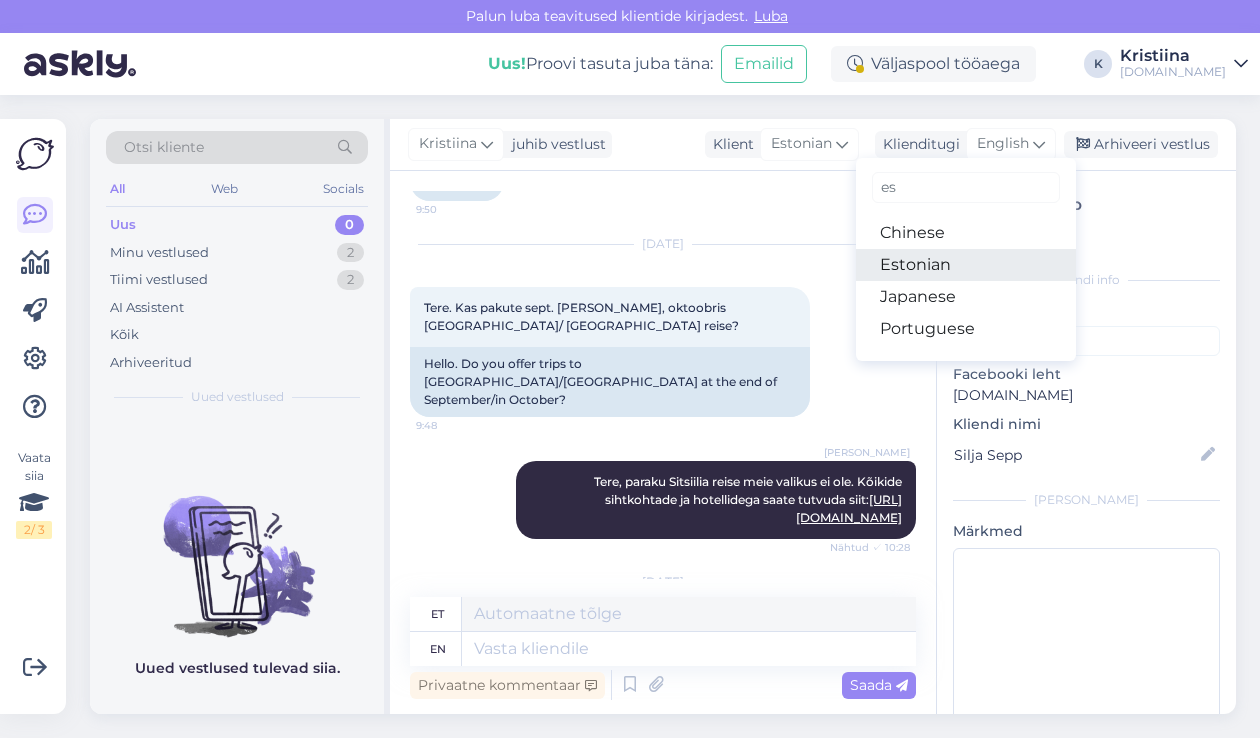 click on "Estonian" at bounding box center [966, 265] 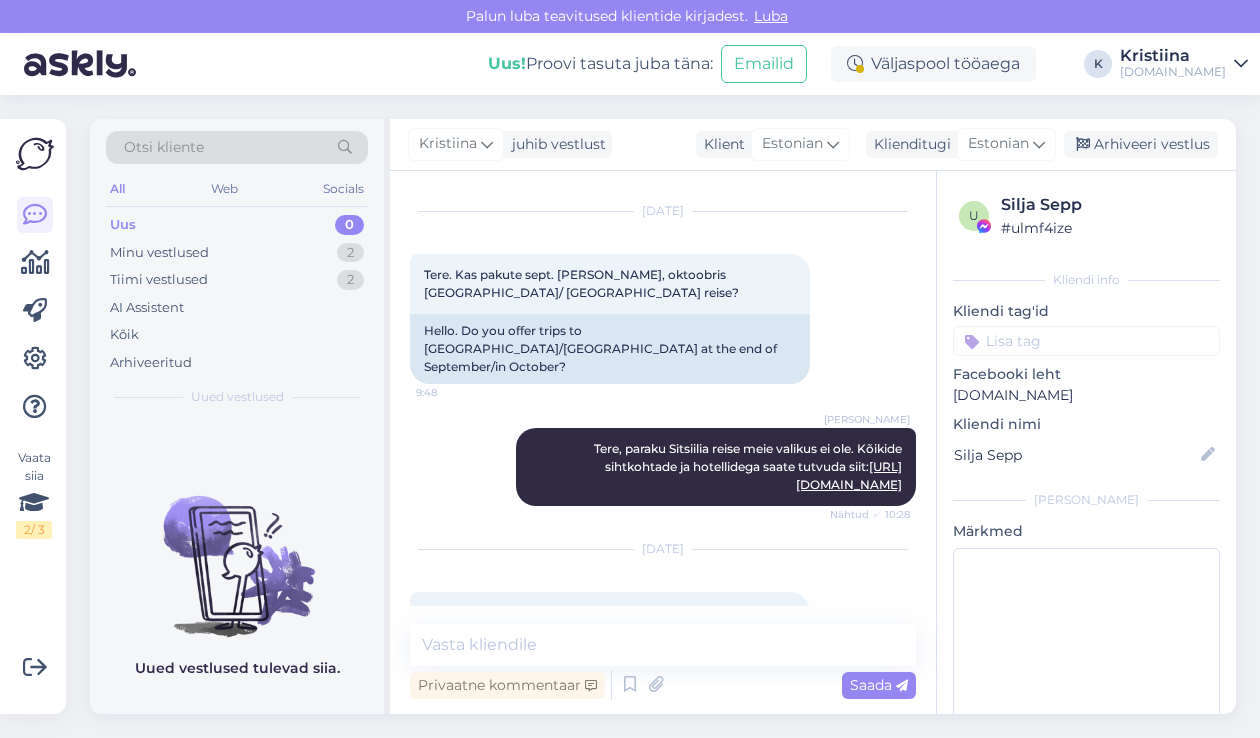 scroll, scrollTop: 14122, scrollLeft: 0, axis: vertical 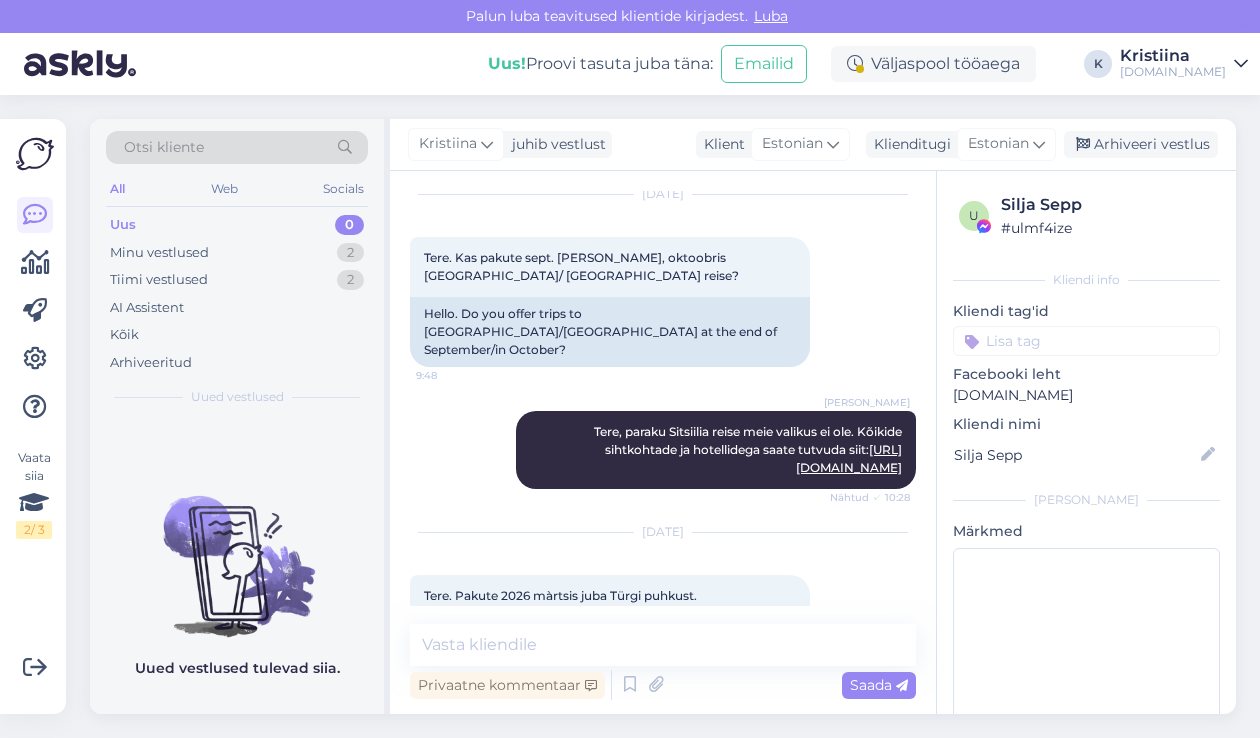 drag, startPoint x: 507, startPoint y: 438, endPoint x: 567, endPoint y: 442, distance: 60.133186 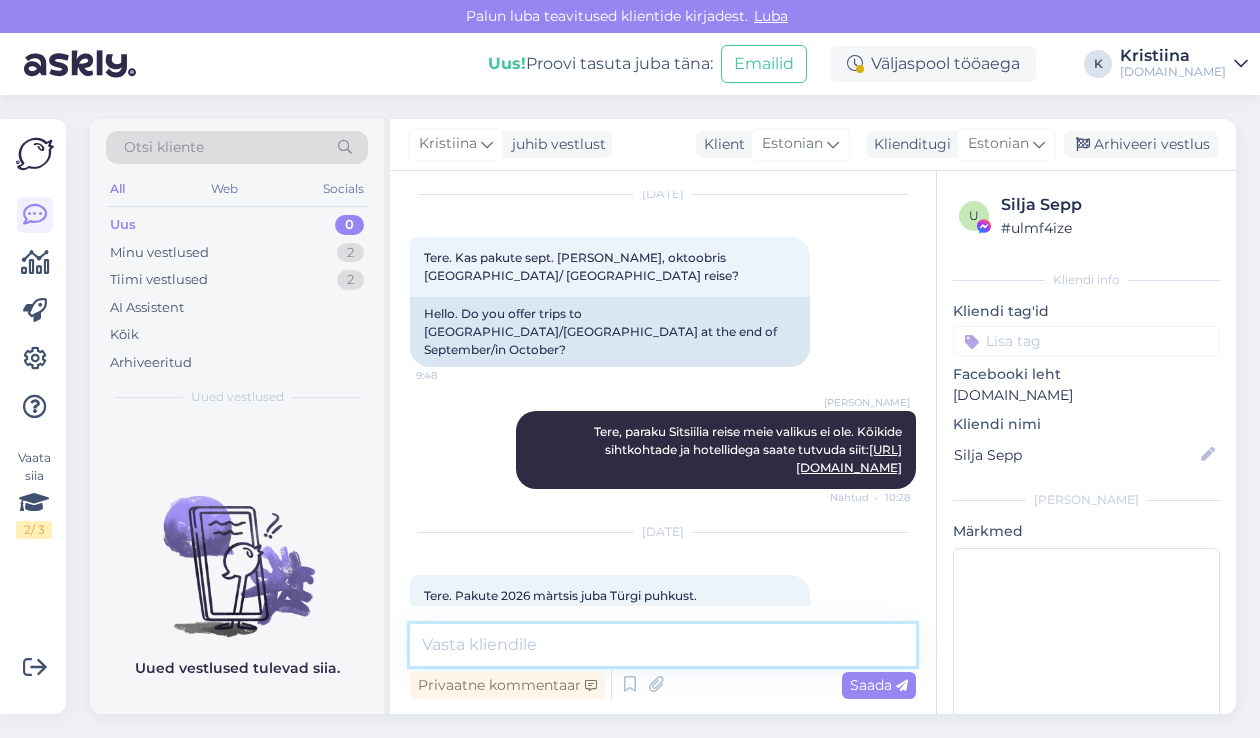click at bounding box center (663, 645) 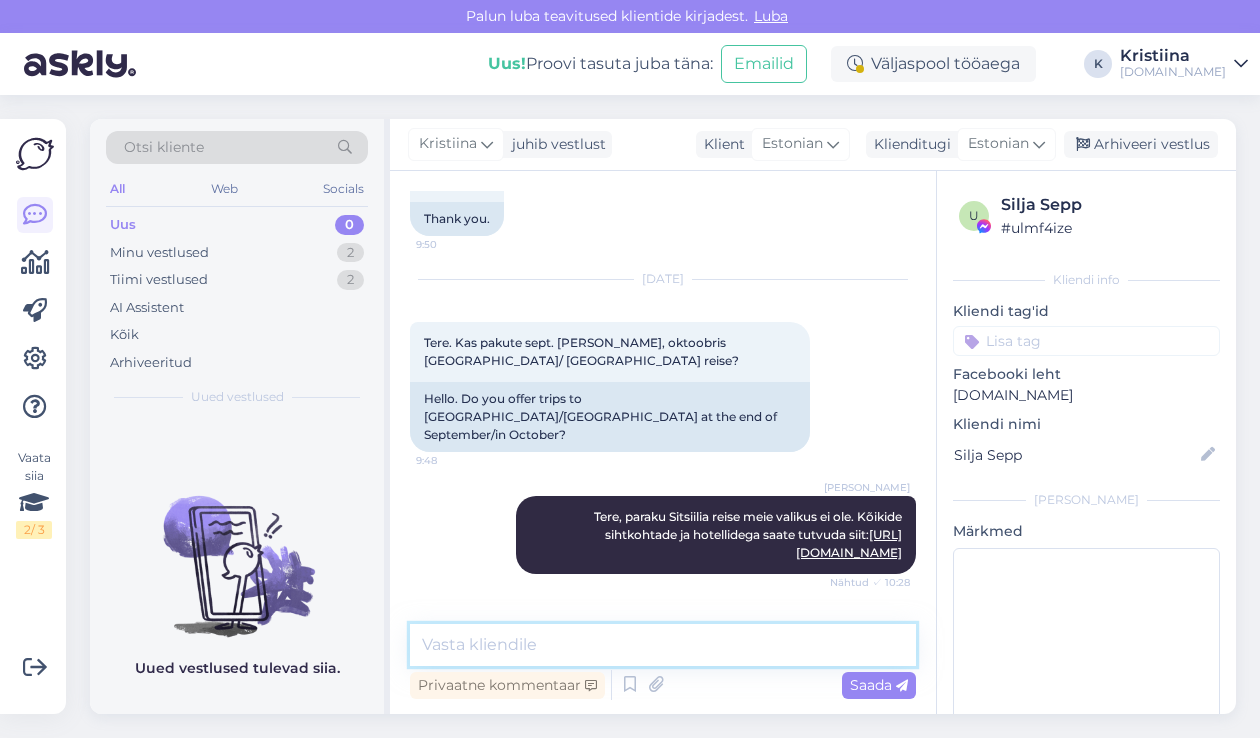 scroll, scrollTop: 14011, scrollLeft: 0, axis: vertical 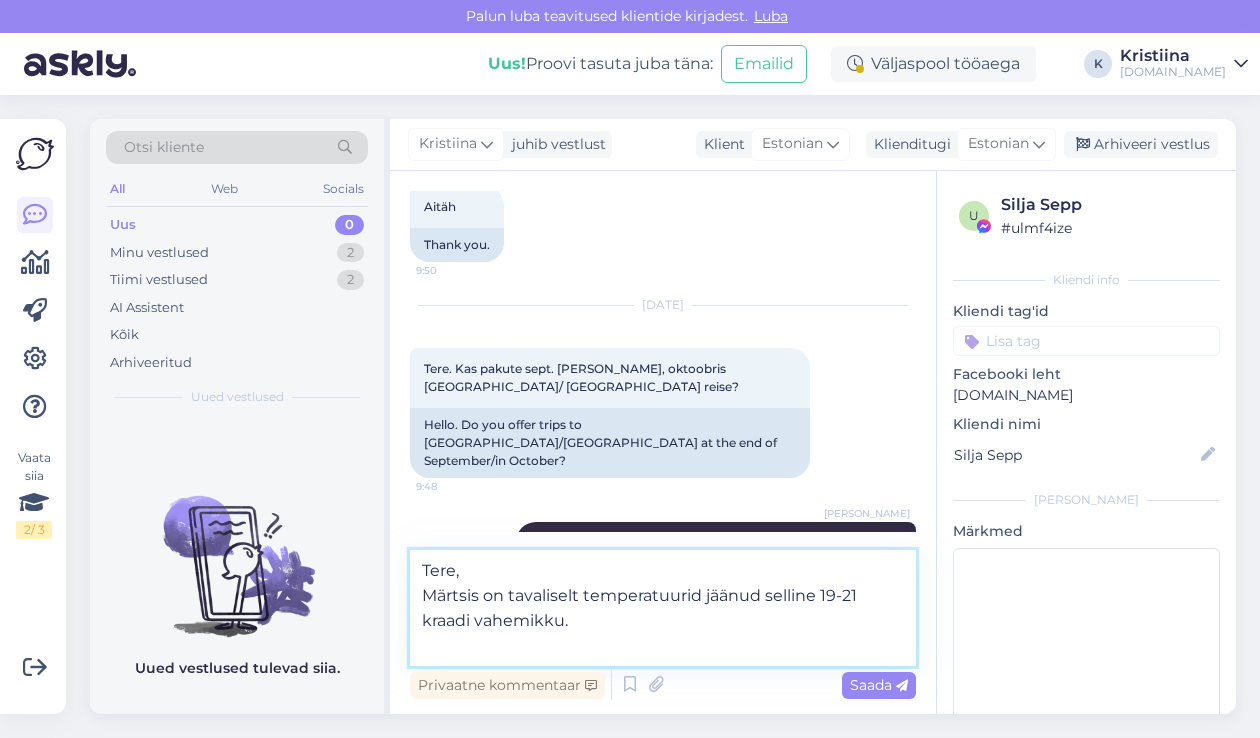 paste on "Türgi kuurortide ametlik hooaeg on [DATE]-[DATE], sellel ajavahemikul töötavad kõik hotellide kontseptsioonides pakutud teenused täiesmahus. NB! Enne [PERSON_NAME] ametlikku hooaega on hotelliteenuste valik seotud hotellikülastajate arvu ning ilmastikuoludega ning võivad erineda hooajal pakutavast." 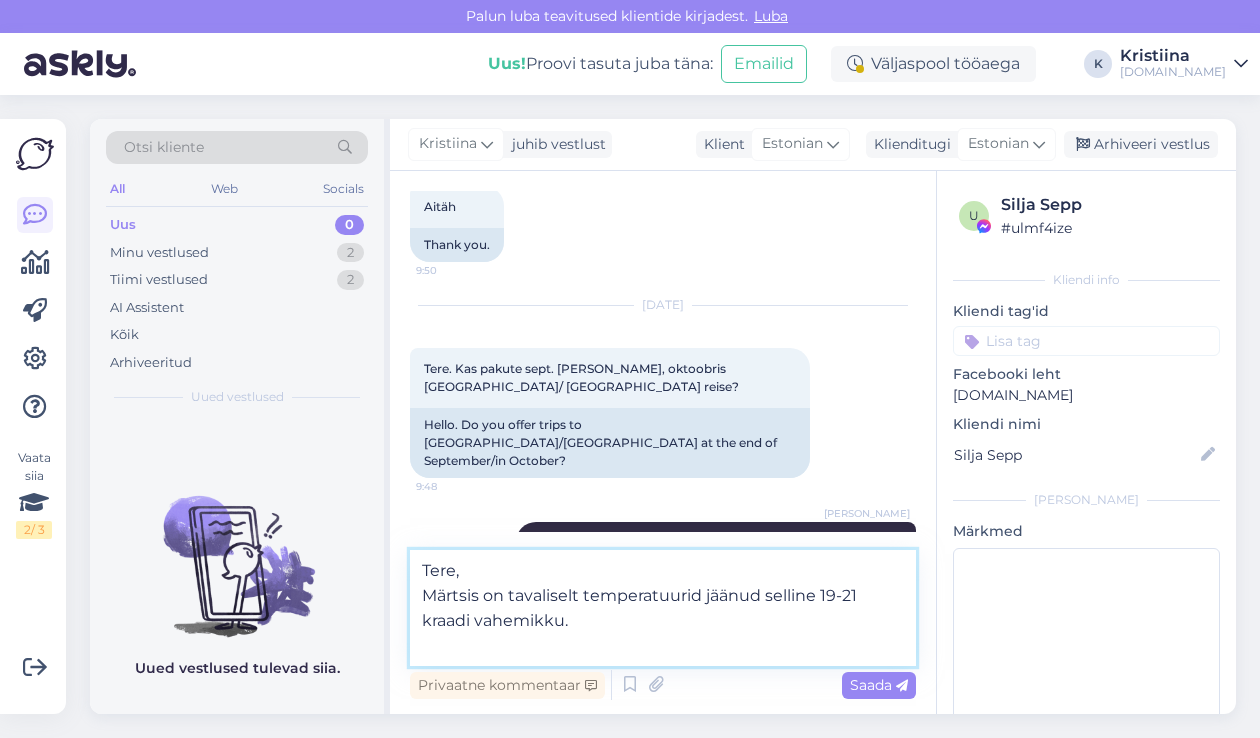 type on "Tere,
Märtsis on tavaliselt temperatuurid jäänud selline 19-21 kraadi vahemikku.
Türgi kuurortide ametlik hooaeg on [DATE]-[DATE], sellel ajavahemikul töötavad kõik hotellide kontseptsioonides pakutud teenused täiesmahus. NB! Enne [PERSON_NAME] ametlikku hooaega on hotelliteenuste valik seotud hotellikülastajate arvu ning ilmastikuoludega ning võivad erineda hooajal pakutavast." 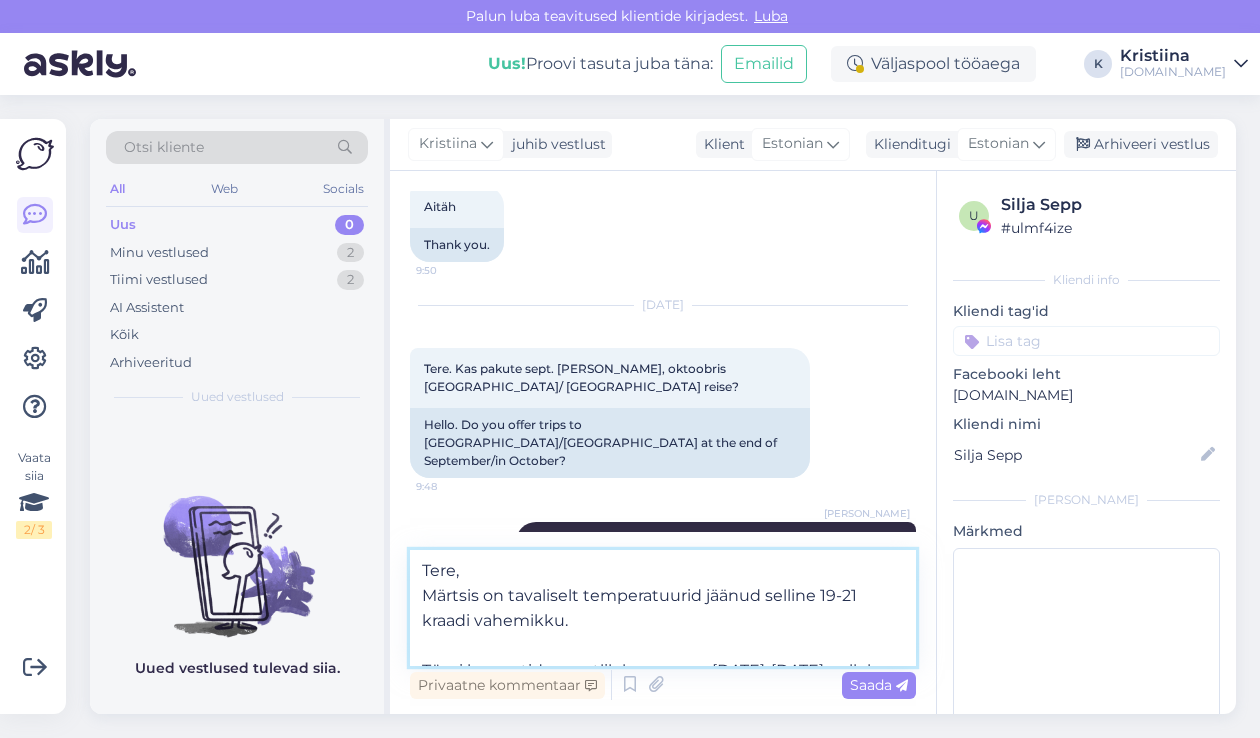 scroll, scrollTop: 75, scrollLeft: 0, axis: vertical 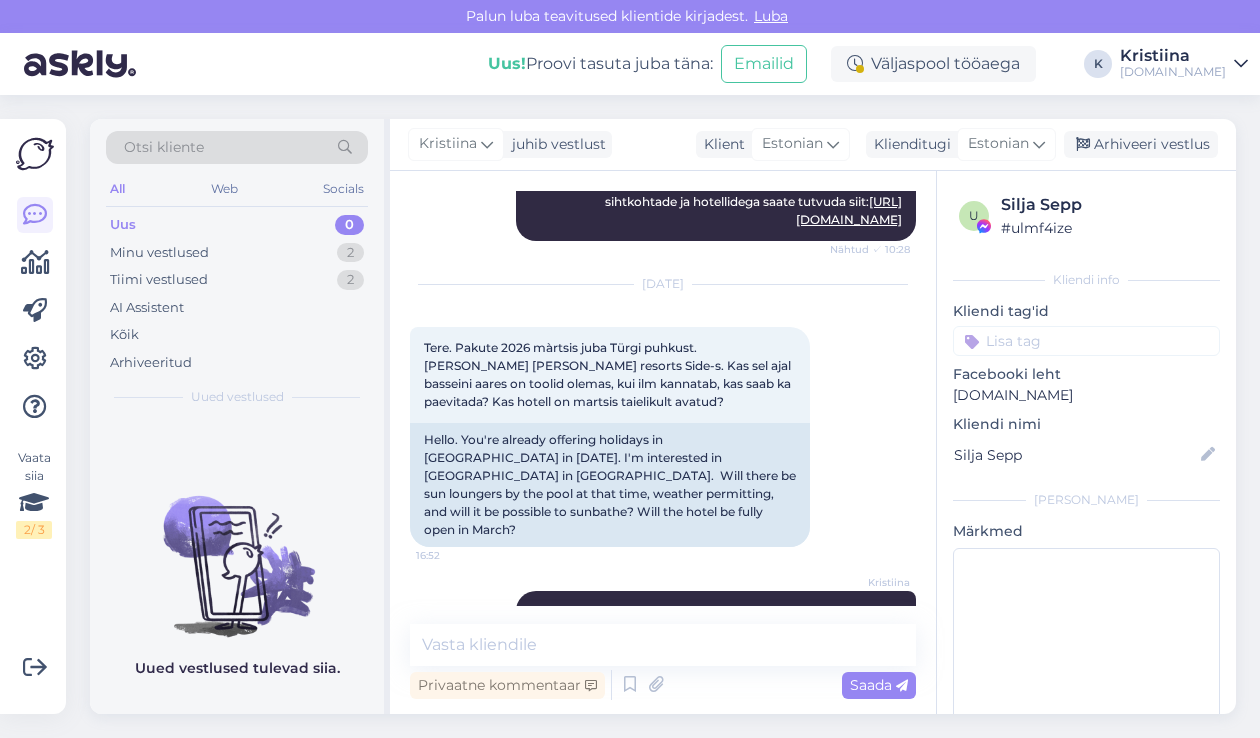 drag, startPoint x: 563, startPoint y: 512, endPoint x: 752, endPoint y: 529, distance: 189.76302 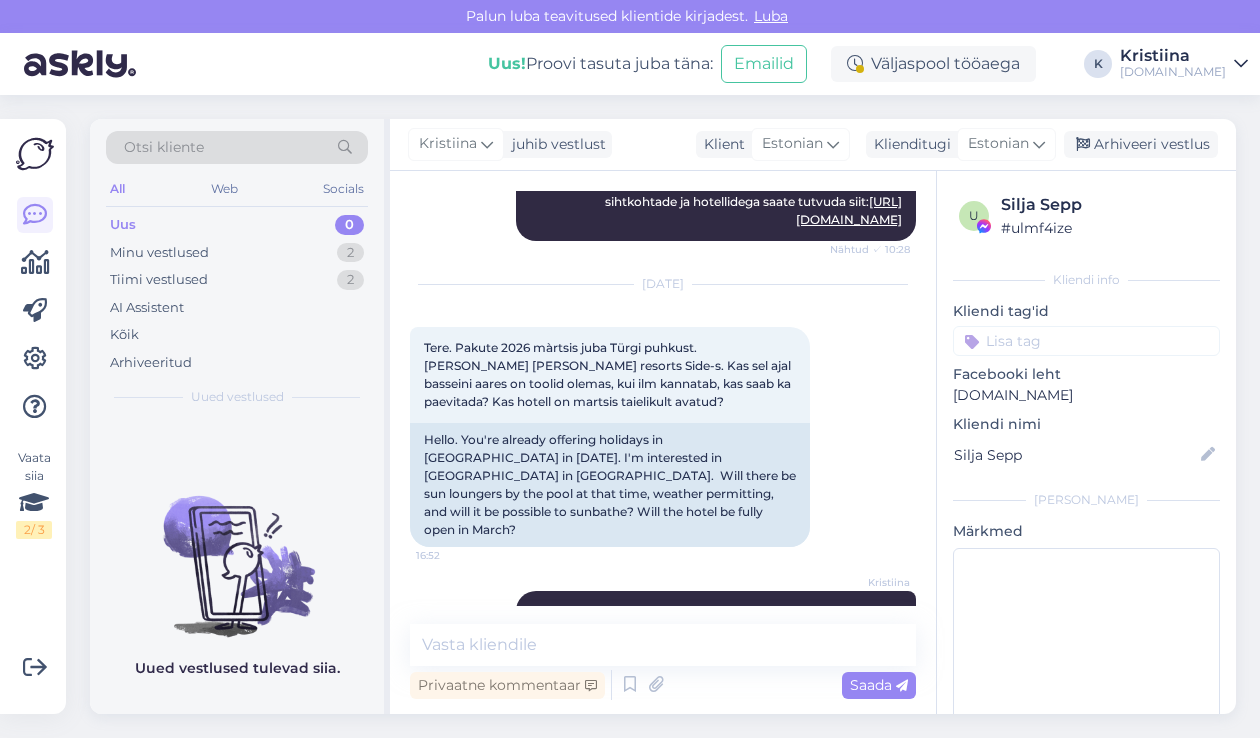 click on "Tere,
Märtsis on tavaliselt temperatuurid jäänud selline 19-21 kraadi vahemikku.
Türgi kuurortide ametlik hooaeg on [DATE]-[DATE], sellel ajavahemikul töötavad kõik hotellide kontseptsioonides pakutud teenused täiesmahus. NB! Enne [PERSON_NAME] ametlikku hooaega on hotelliteenuste valik seotud hotellikülastajate arvu ning ilmastikuoludega ning võivad erineda hooajal pakutavast." at bounding box center [722, 692] 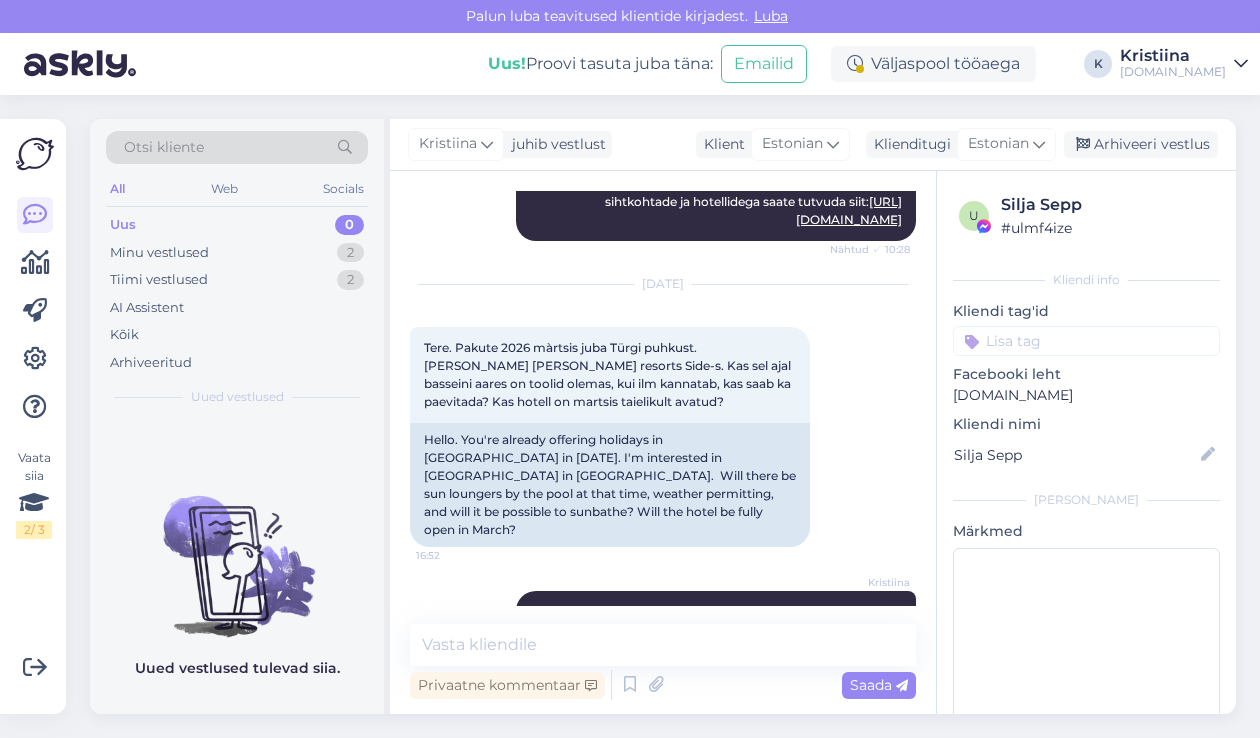 drag, startPoint x: 553, startPoint y: 527, endPoint x: 743, endPoint y: 543, distance: 190.6725 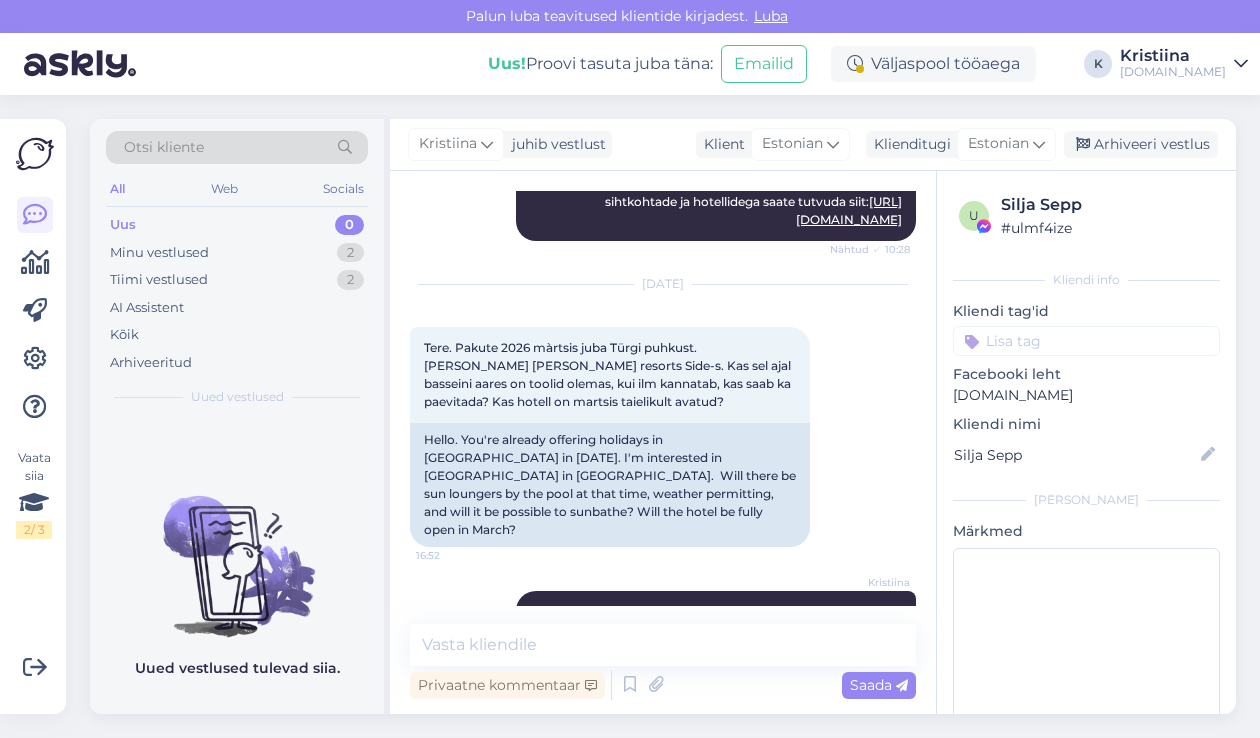 click on "Tere,
Märtsis on tavaliselt temperatuurid jäänud selline 19-21 kraadi vahemikku.
Türgi kuurortide ametlik hooaeg on [DATE]-[DATE], sellel ajavahemikul töötavad kõik hotellide kontseptsioonides pakutud teenused täiesmahus. NB! Enne [PERSON_NAME] ametlikku hooaega on hotelliteenuste valik seotud hotellikülastajate arvu ning ilmastikuoludega ning võivad erineda hooajal pakutavast." at bounding box center (722, 692) 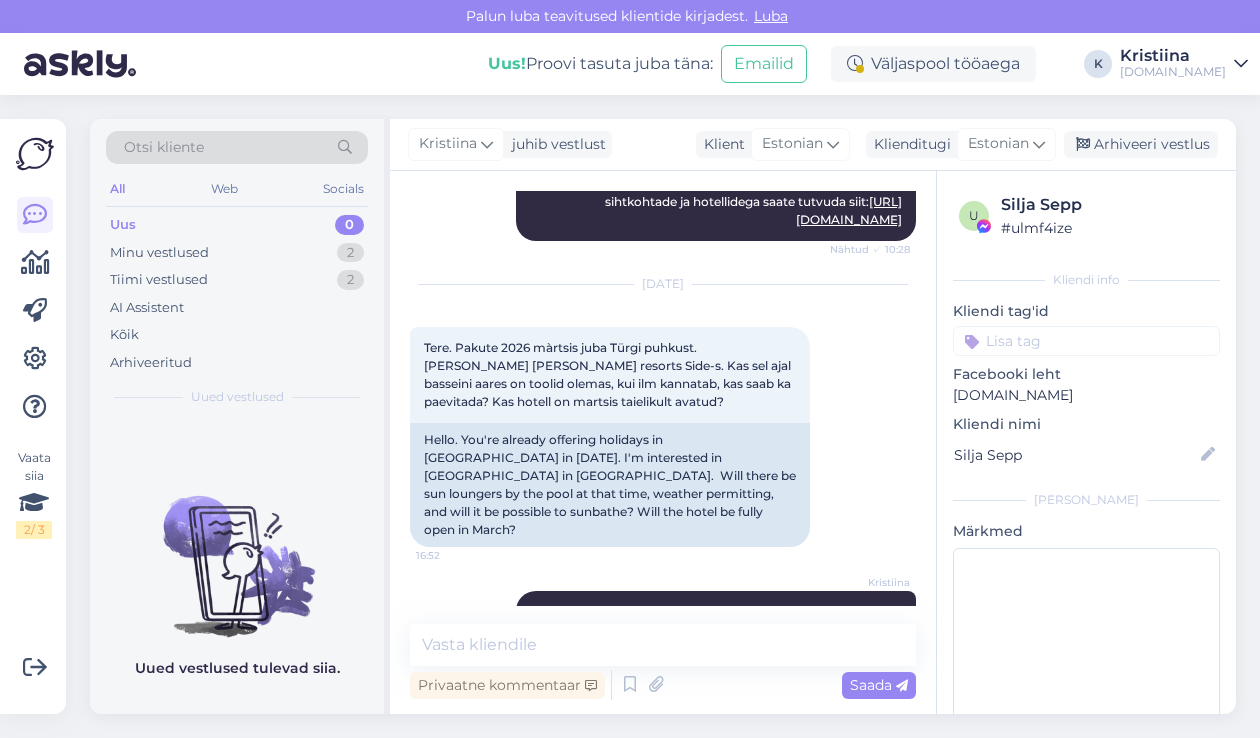 drag, startPoint x: 566, startPoint y: 543, endPoint x: 740, endPoint y: 551, distance: 174.1838 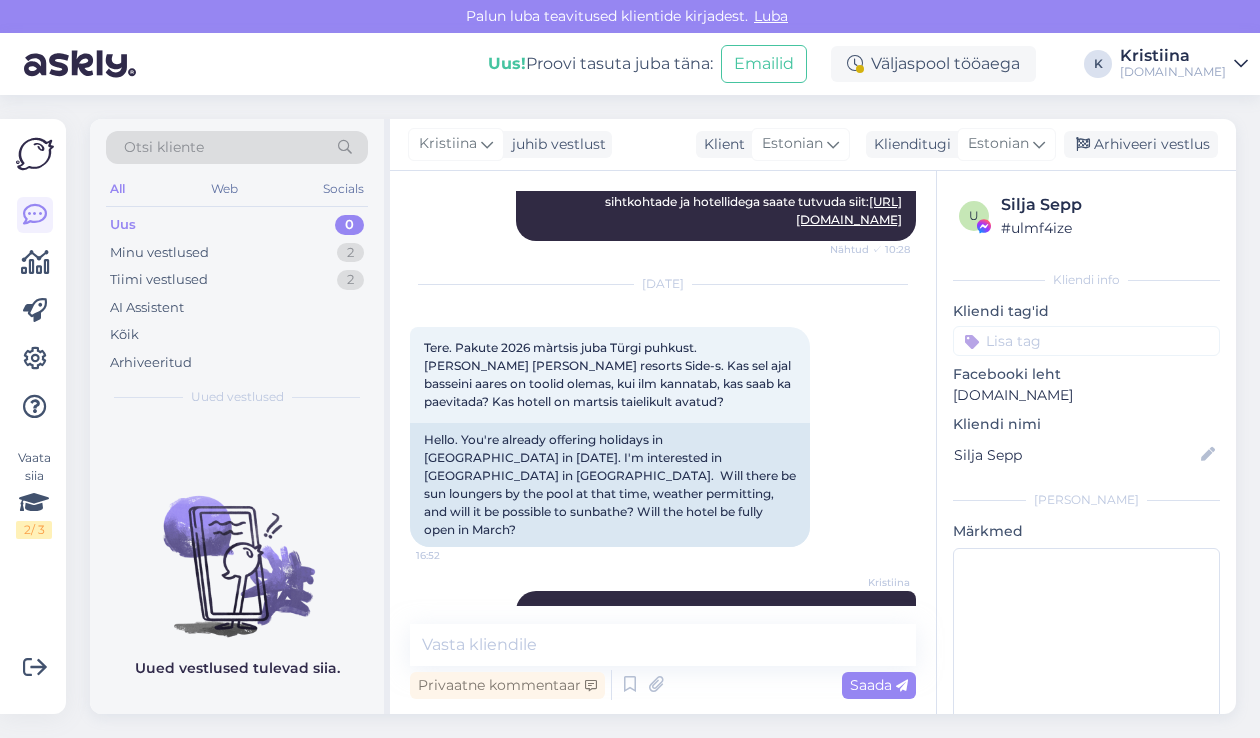 click on "Tere,
Märtsis on tavaliselt temperatuurid jäänud selline 19-21 kraadi vahemikku.
Türgi kuurortide ametlik hooaeg on [DATE]-[DATE], sellel ajavahemikul töötavad kõik hotellide kontseptsioonides pakutud teenused täiesmahus. NB! Enne [PERSON_NAME] ametlikku hooaega on hotelliteenuste valik seotud hotellikülastajate arvu ning ilmastikuoludega ning võivad erineda hooajal pakutavast." at bounding box center (722, 692) 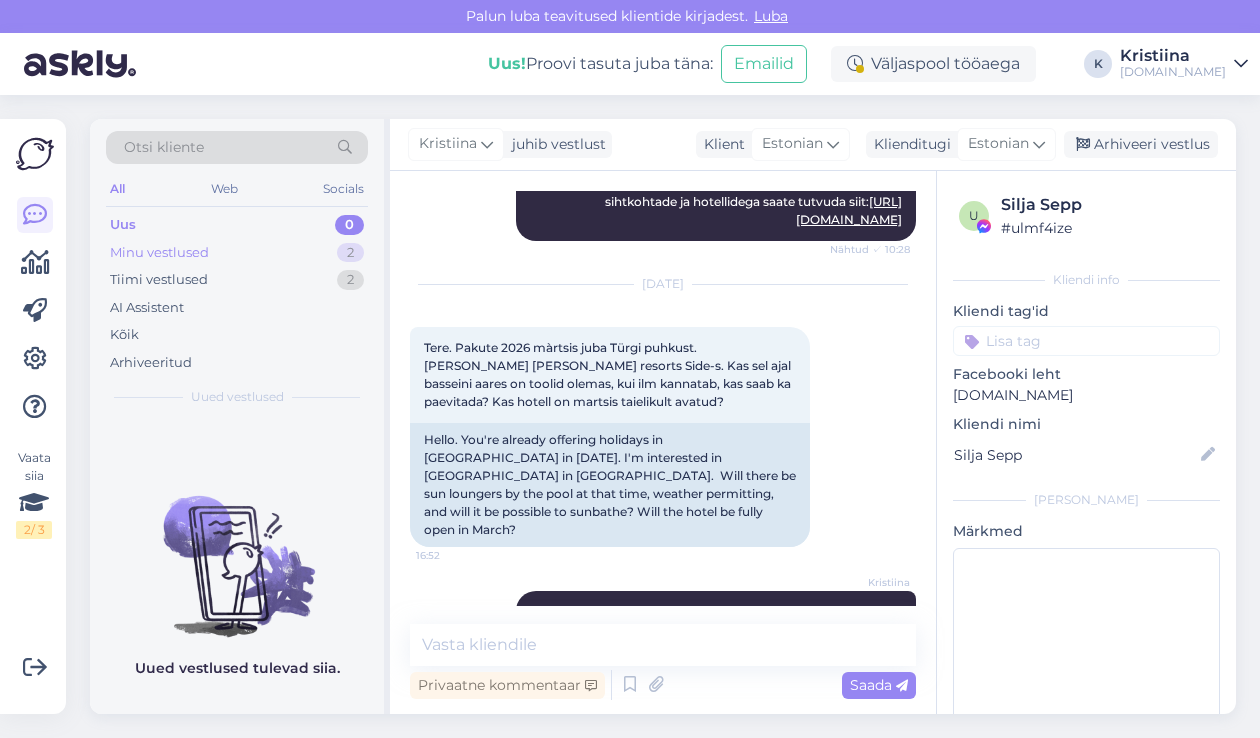 click on "Minu vestlused 2" at bounding box center [237, 253] 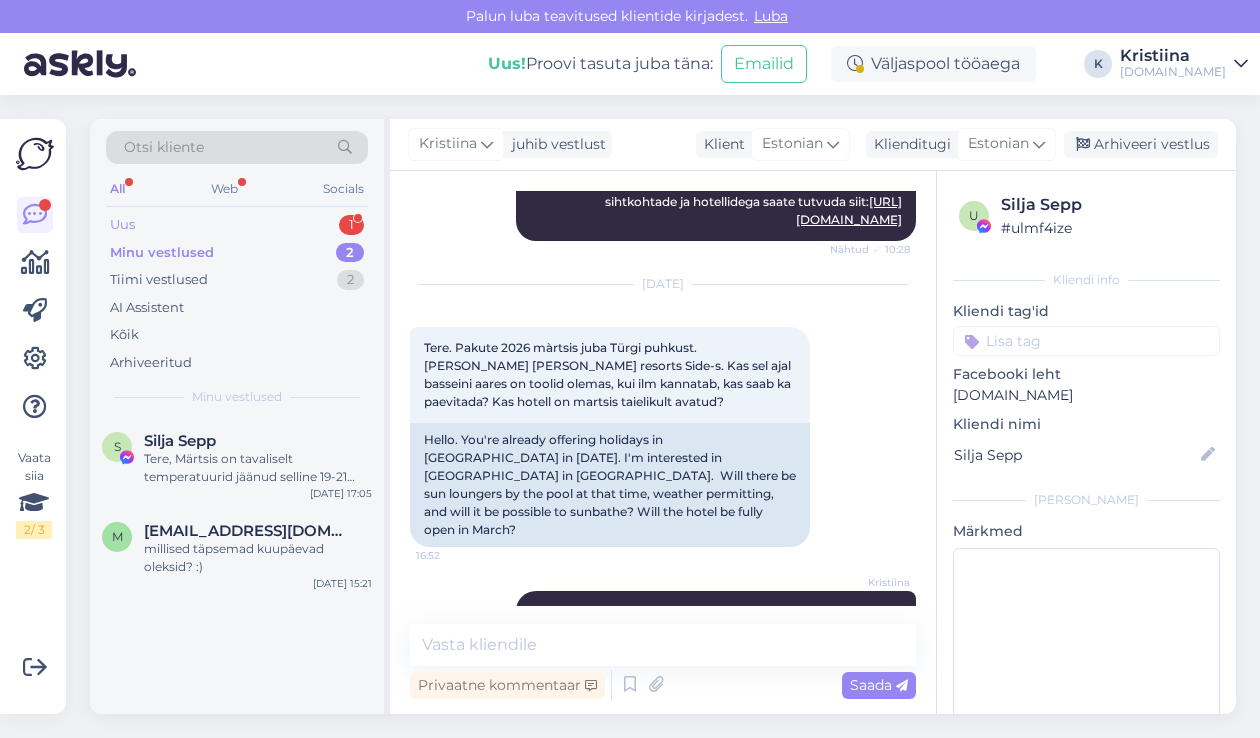 click on "Uus 1" at bounding box center (237, 225) 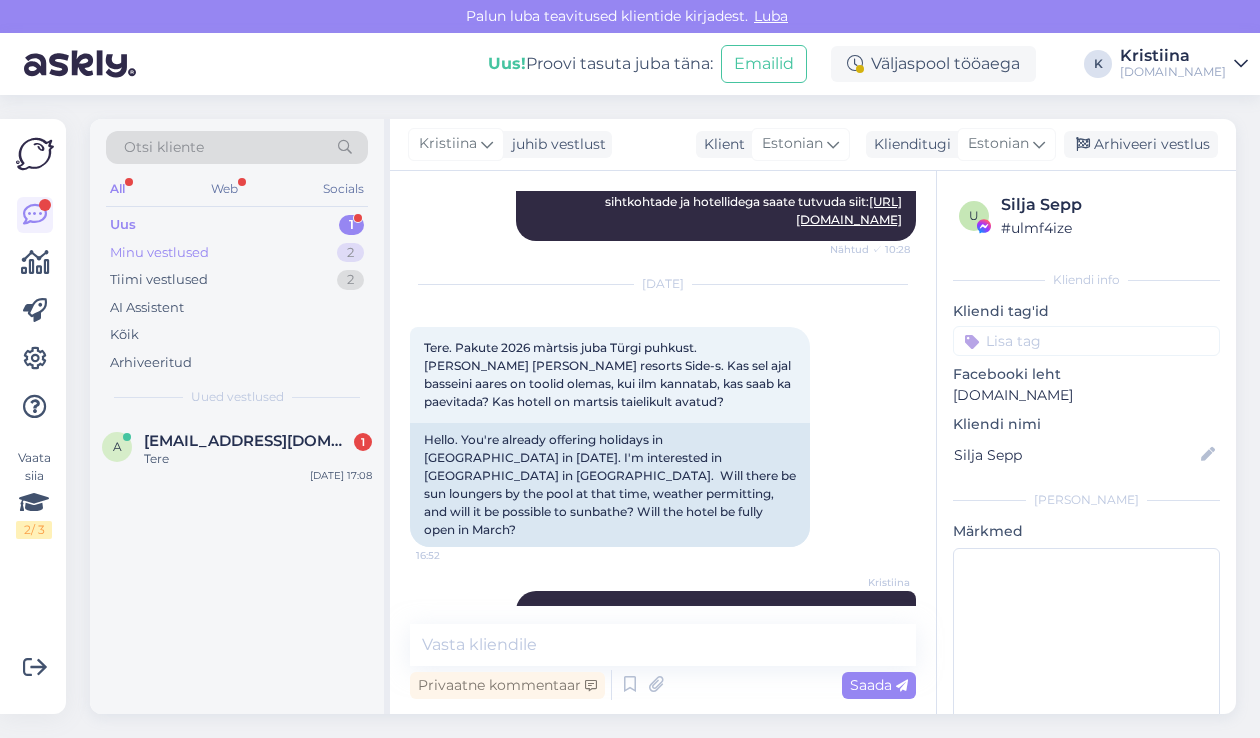 click on "Minu vestlused 2" at bounding box center [237, 253] 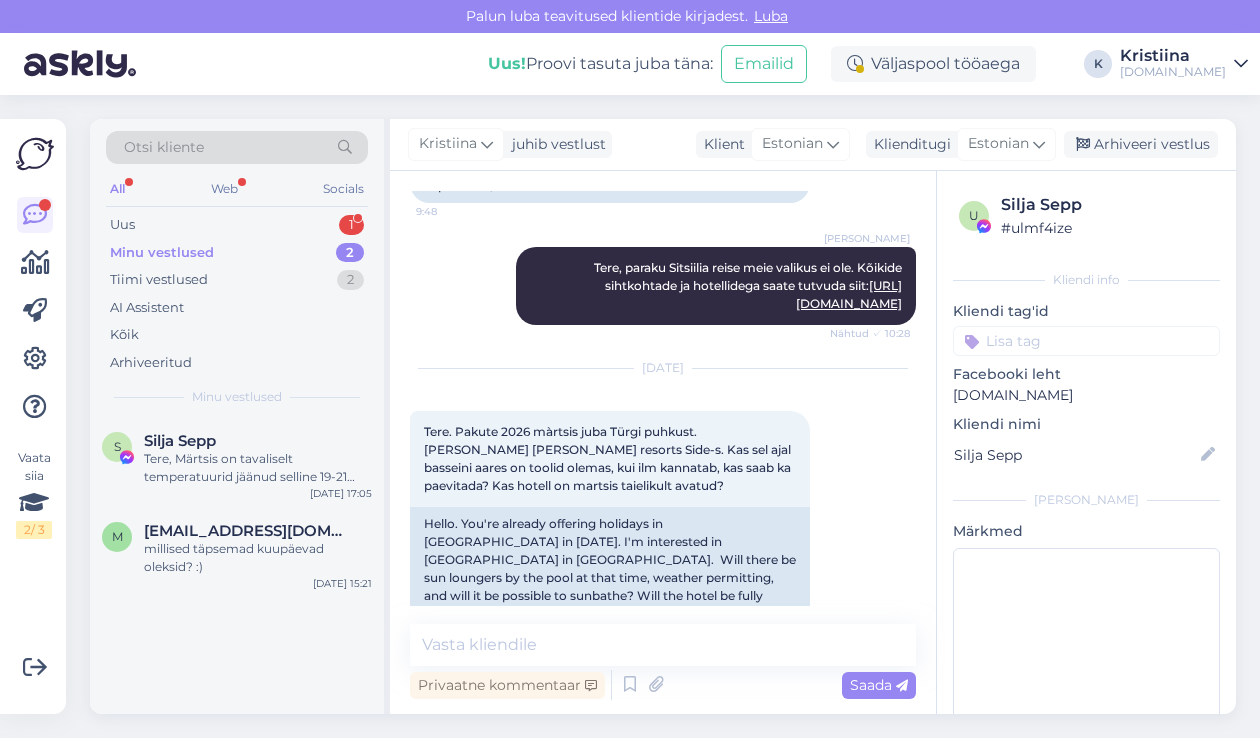 scroll, scrollTop: 14259, scrollLeft: 0, axis: vertical 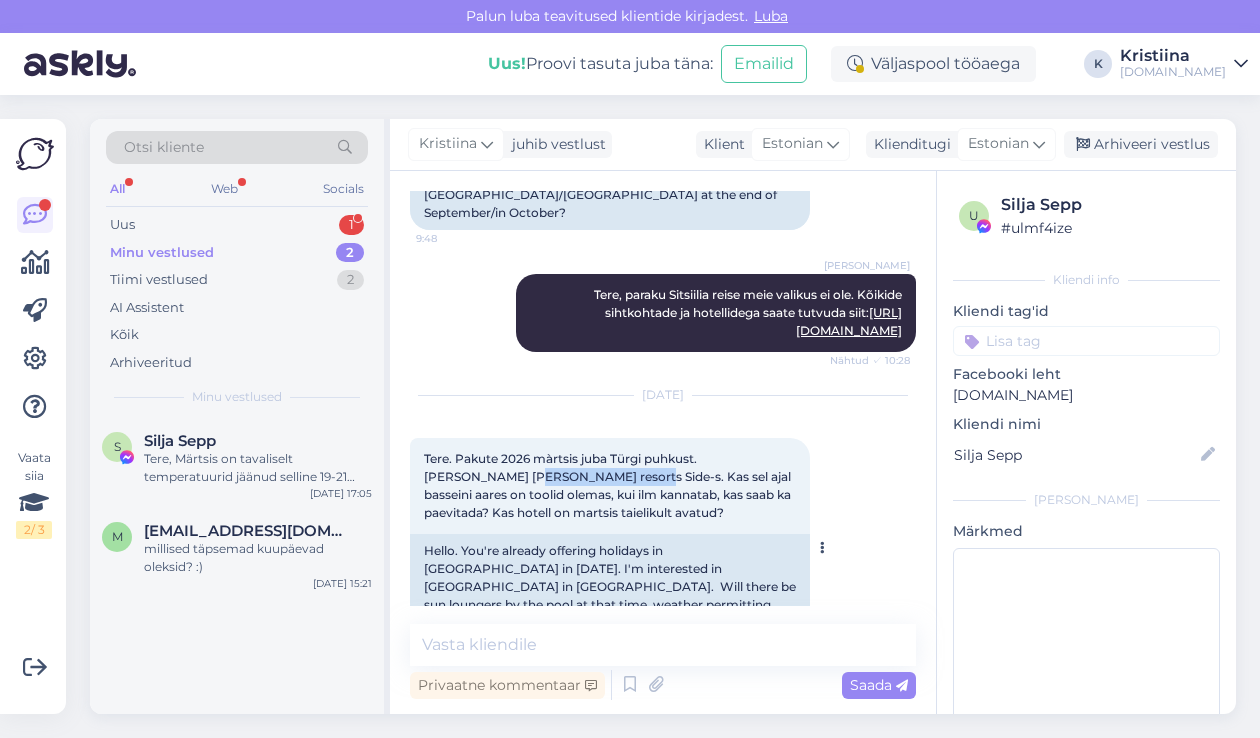 drag, startPoint x: 468, startPoint y: 285, endPoint x: 543, endPoint y: 286, distance: 75.00667 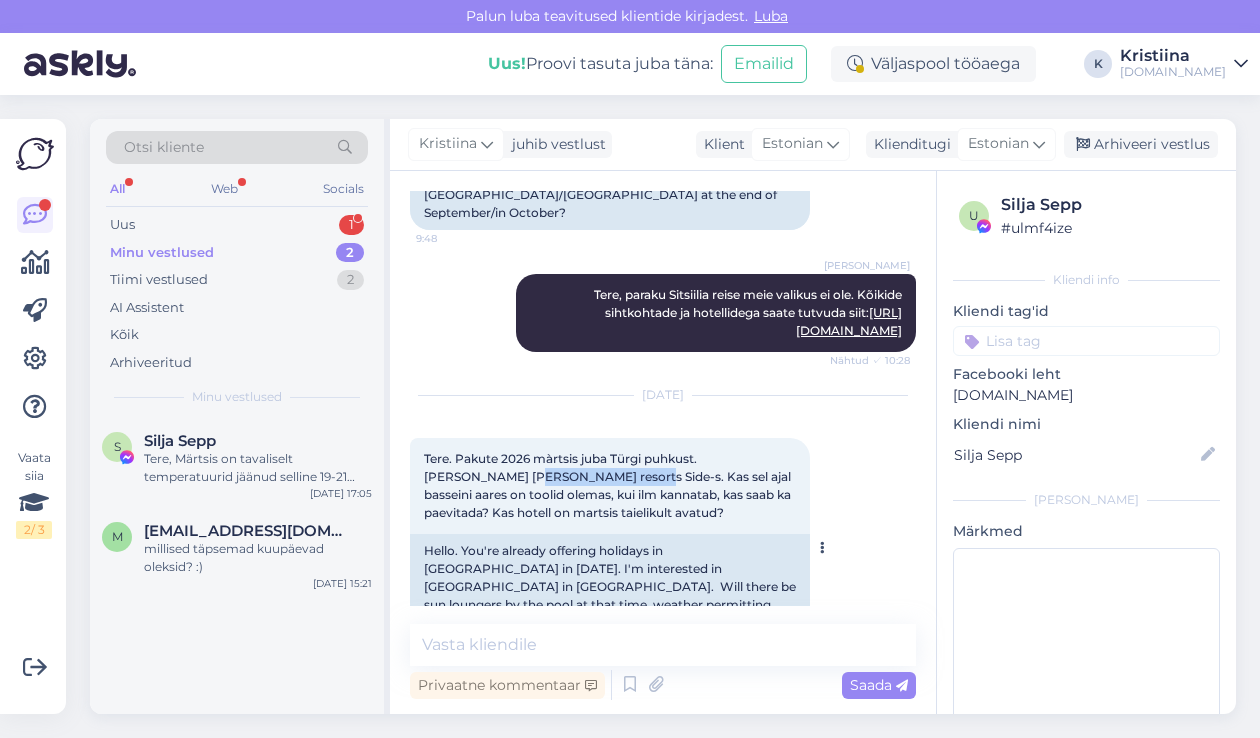 click on "Tere. Pakute 2026 màrtsis juba Türgi puhkust. [PERSON_NAME] [PERSON_NAME] resorts Side-s. Kas sel ajal basseini aares on toolid olemas, kui ilm kannatab, kas saab ka paevitada? Kas hotell on martsis taielikult avatud?" at bounding box center [609, 485] 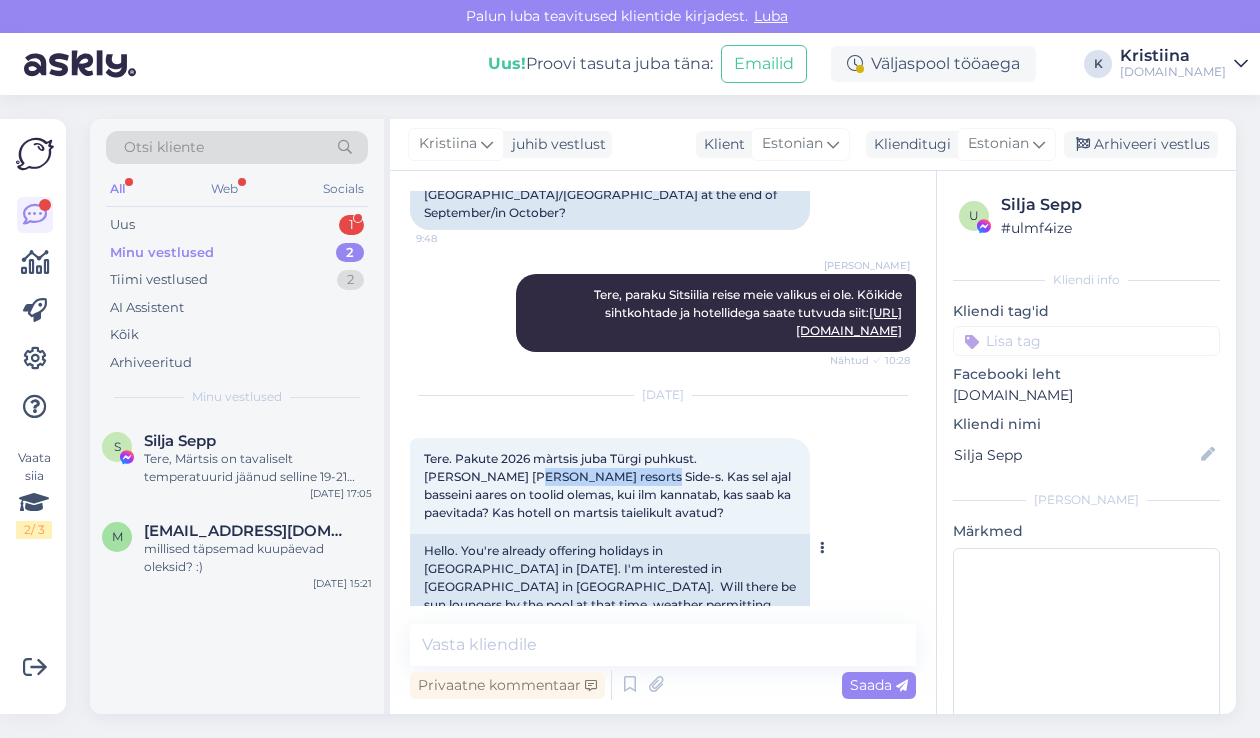 click on "Tere. Pakute 2026 màrtsis juba Türgi puhkust. [PERSON_NAME] [PERSON_NAME] resorts Side-s. Kas sel ajal basseini aares on toolid olemas, kui ilm kannatab, kas saab ka paevitada? Kas hotell on martsis taielikult avatud?" at bounding box center [609, 485] 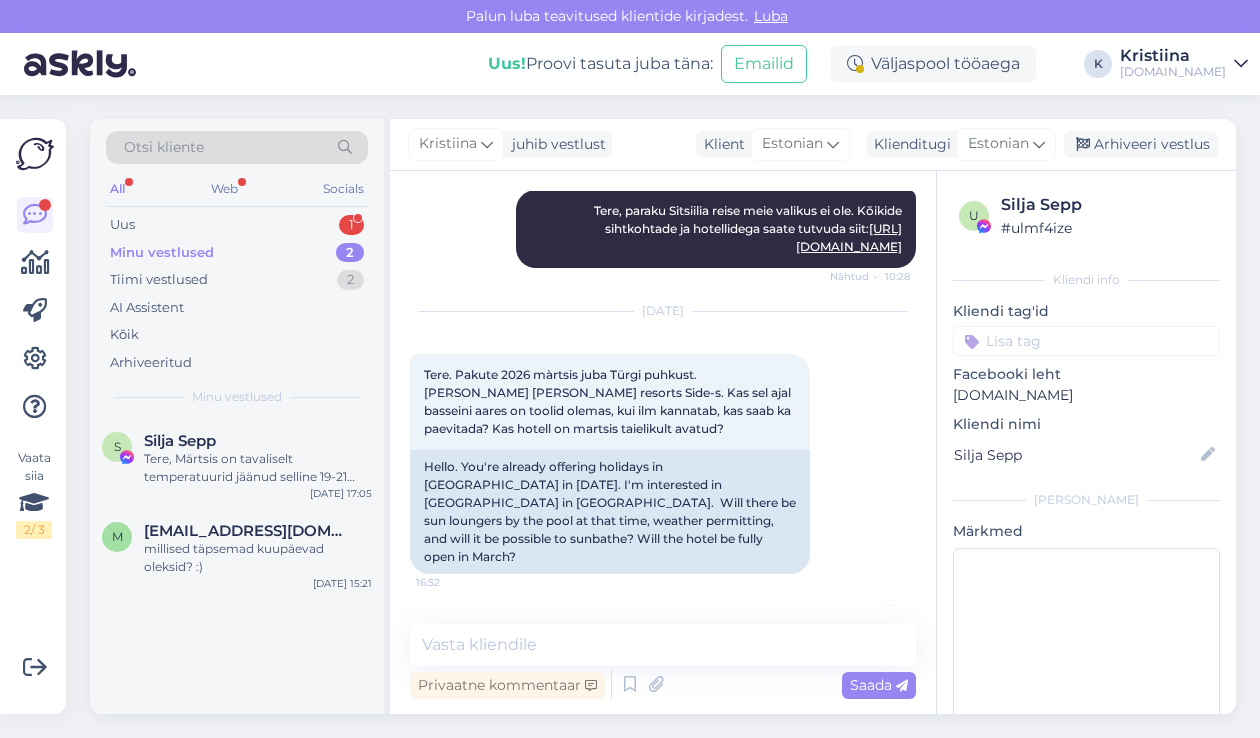scroll, scrollTop: 14370, scrollLeft: 0, axis: vertical 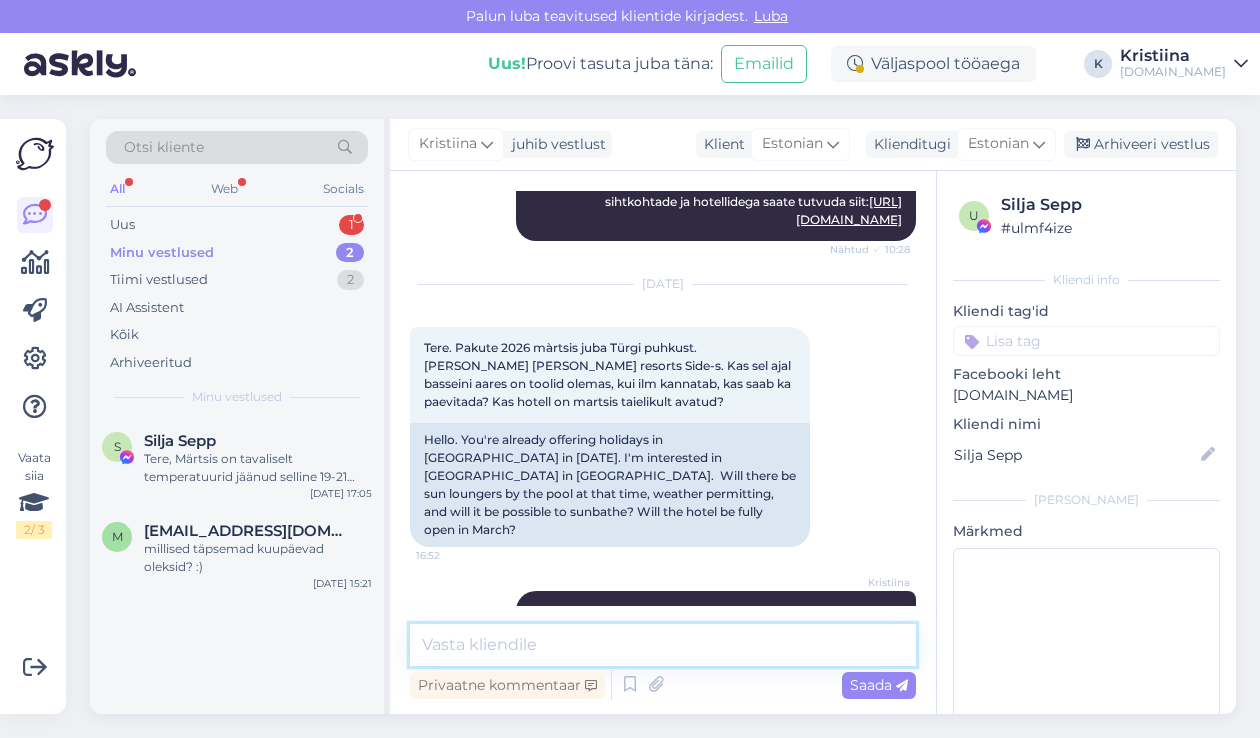 click at bounding box center [663, 645] 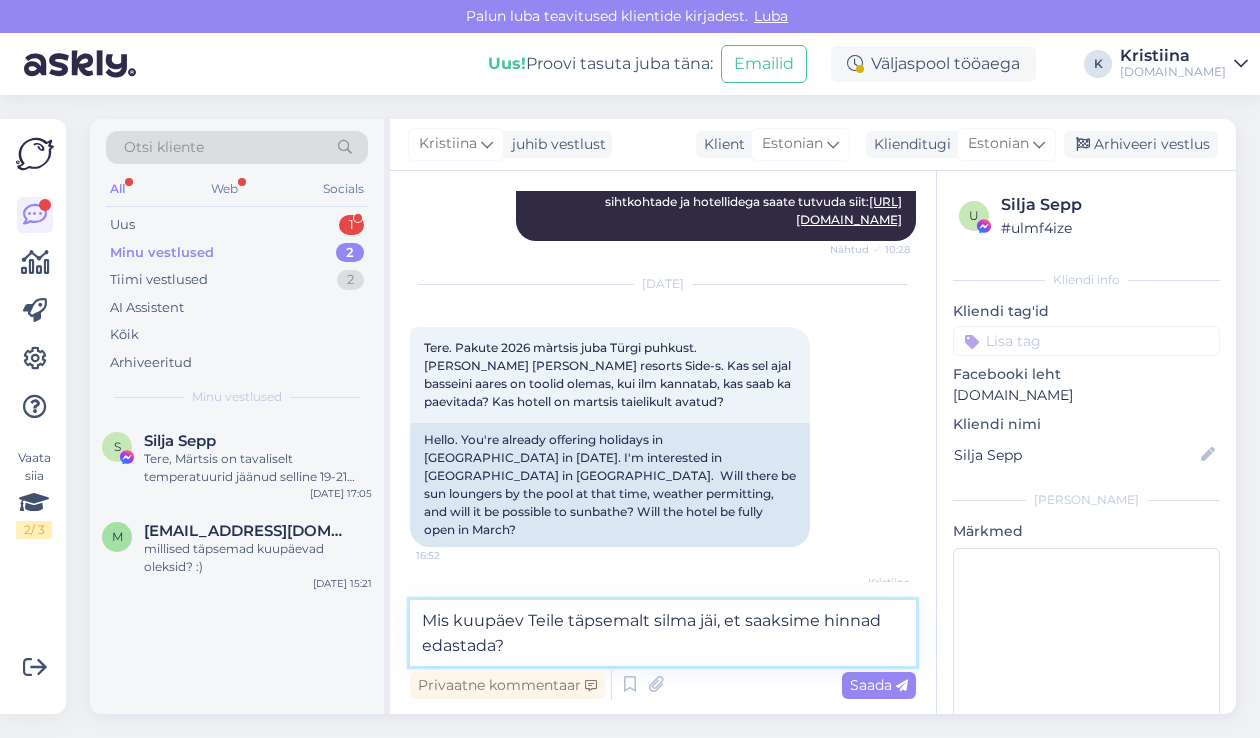 type on "Mis kuupäev Teile täpsemalt silma jäi, et saaksime hinnad edastada?" 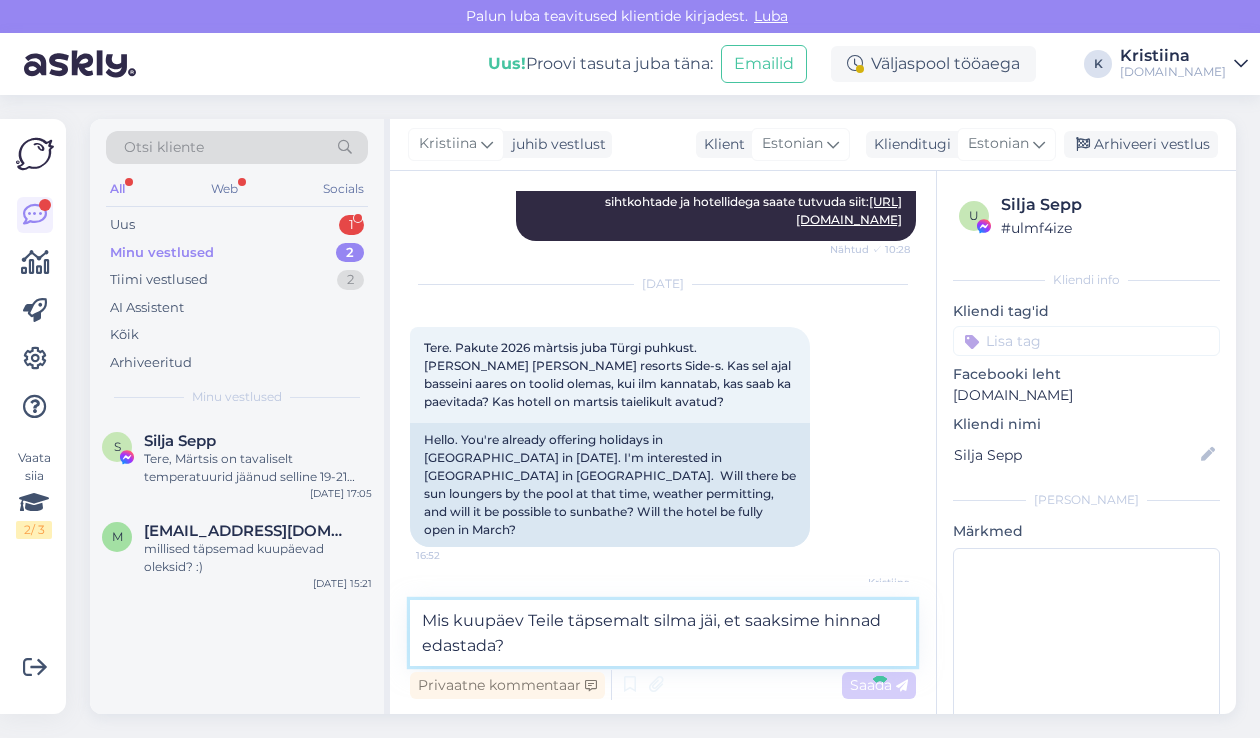 type 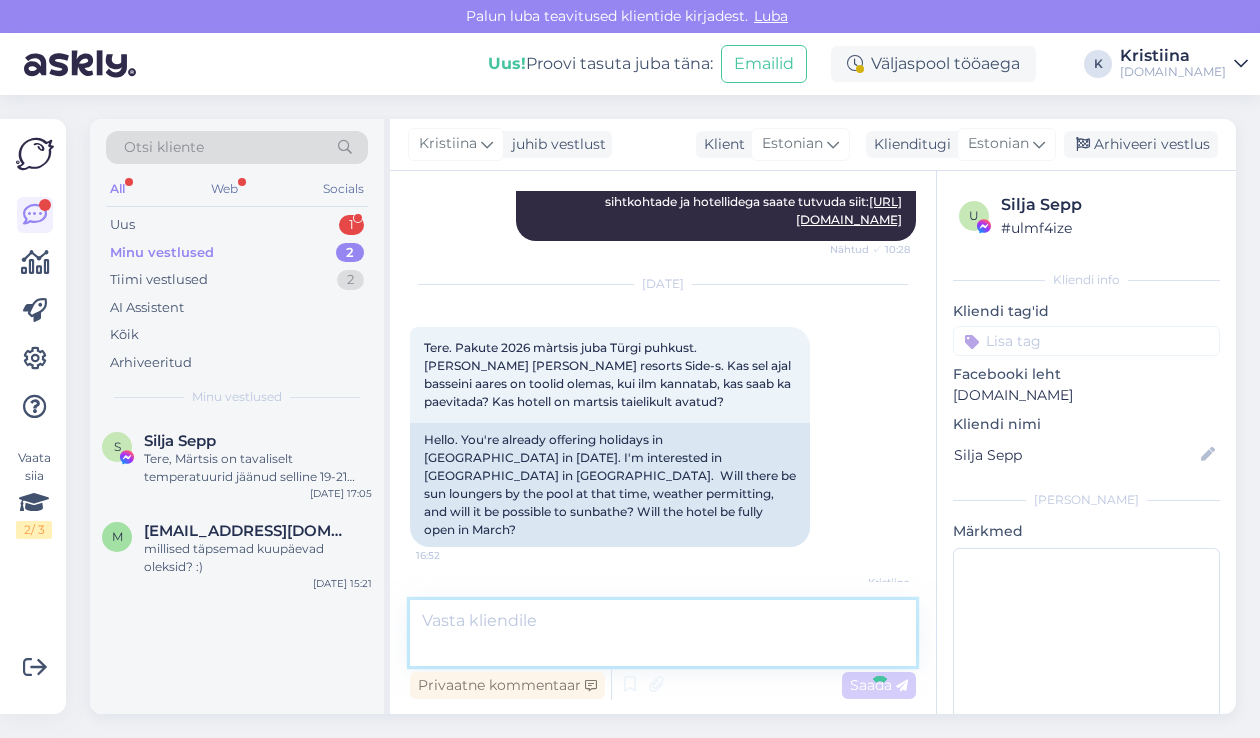 scroll, scrollTop: 14474, scrollLeft: 0, axis: vertical 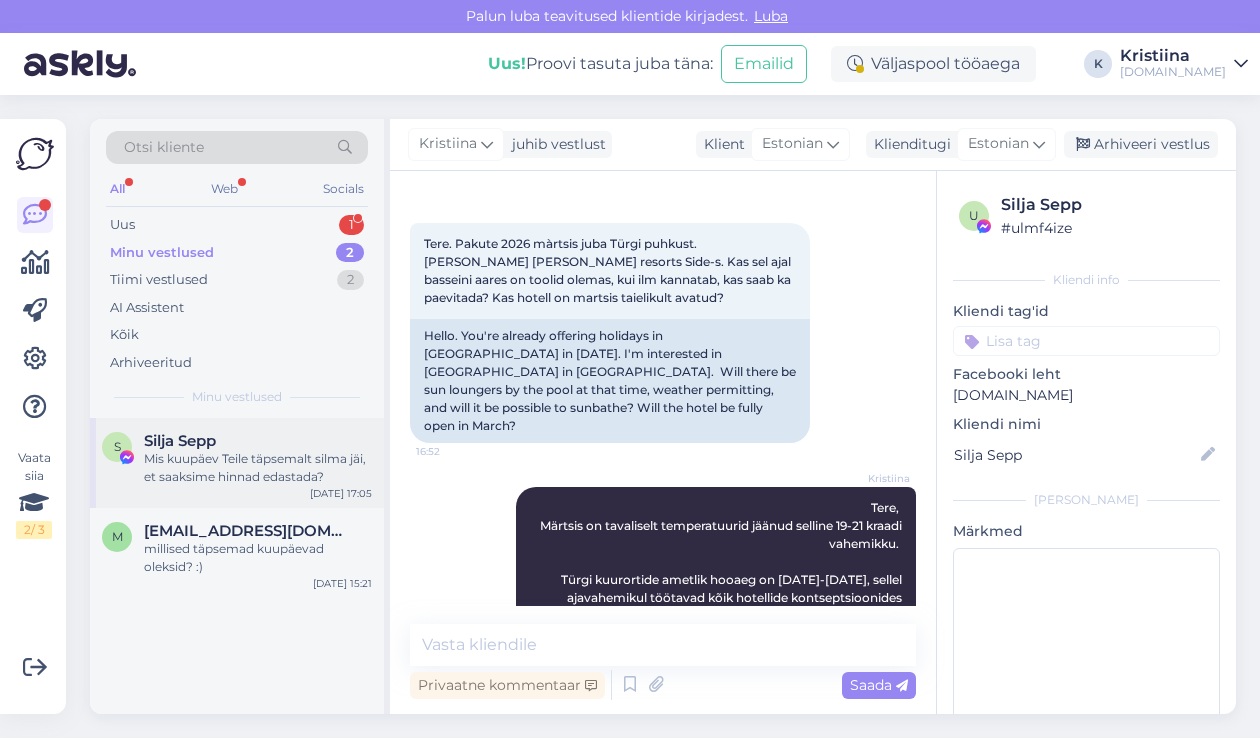 click on "Mis kuupäev Teile täpsemalt silma jäi, et saaksime hinnad edastada?" at bounding box center (258, 468) 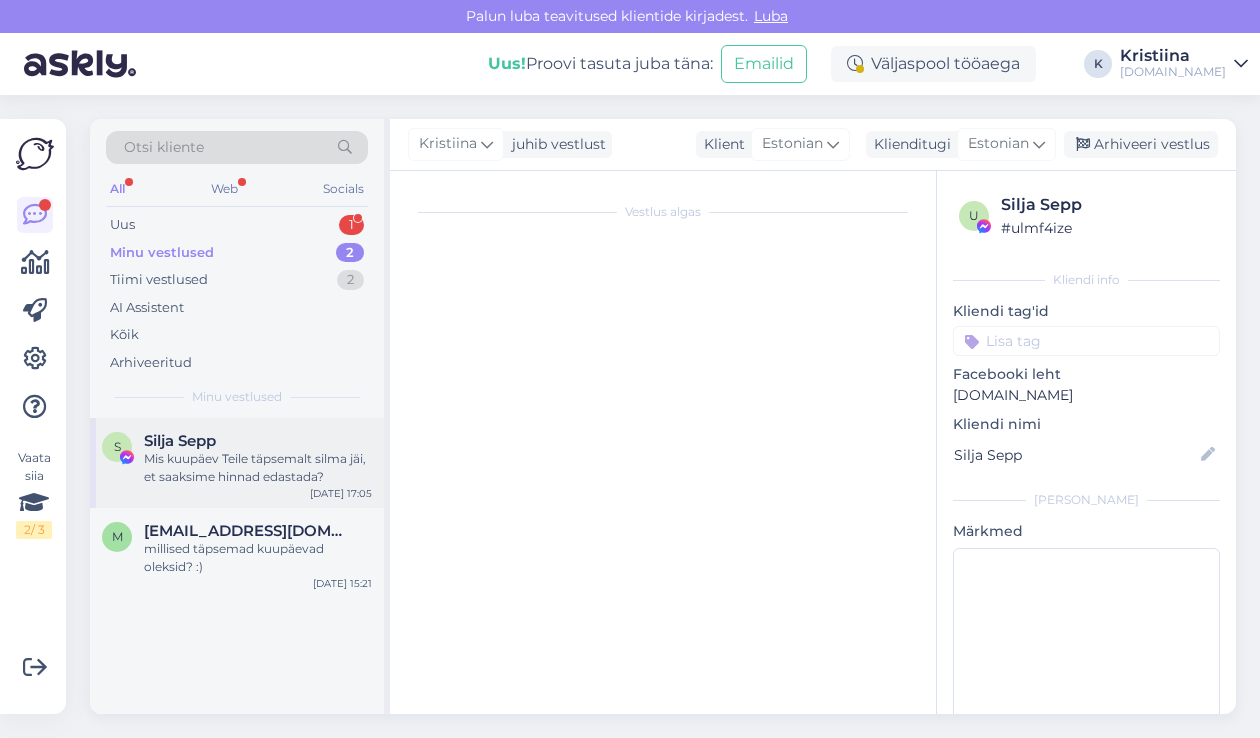 scroll, scrollTop: 14268, scrollLeft: 0, axis: vertical 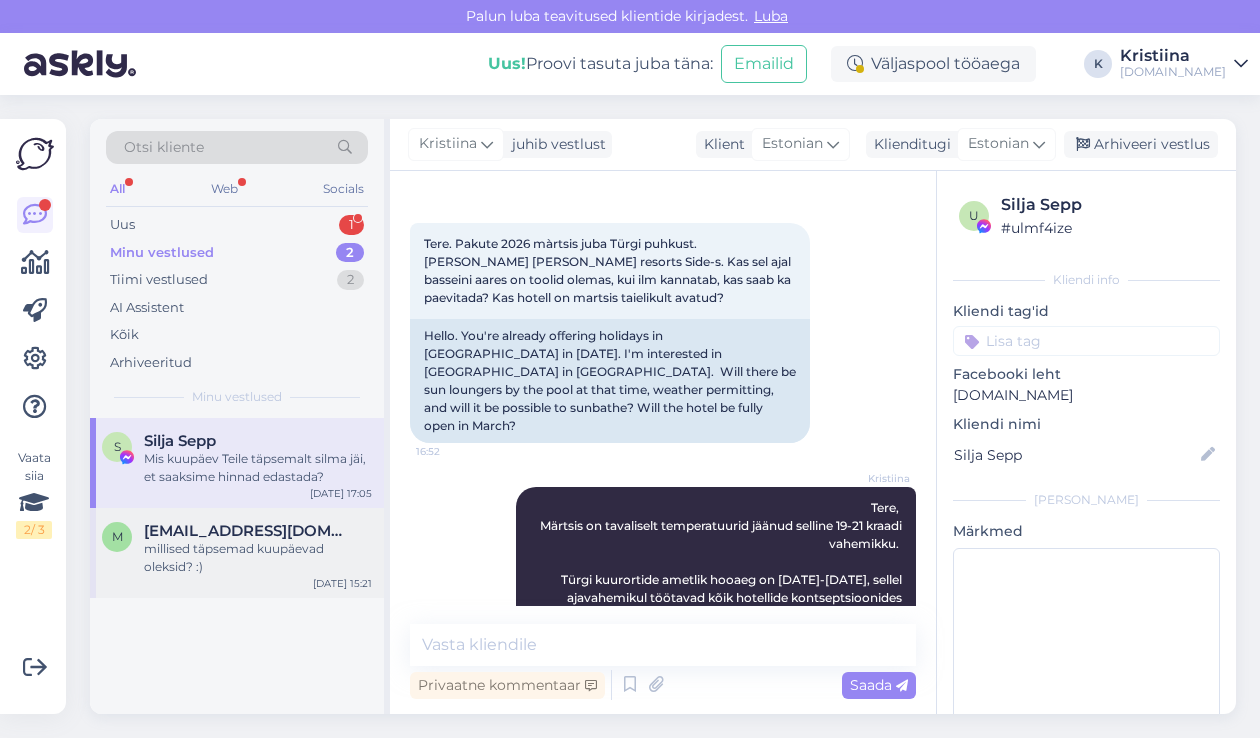 click on "millised täpsemad kuupäevad oleksid? :)" at bounding box center (258, 558) 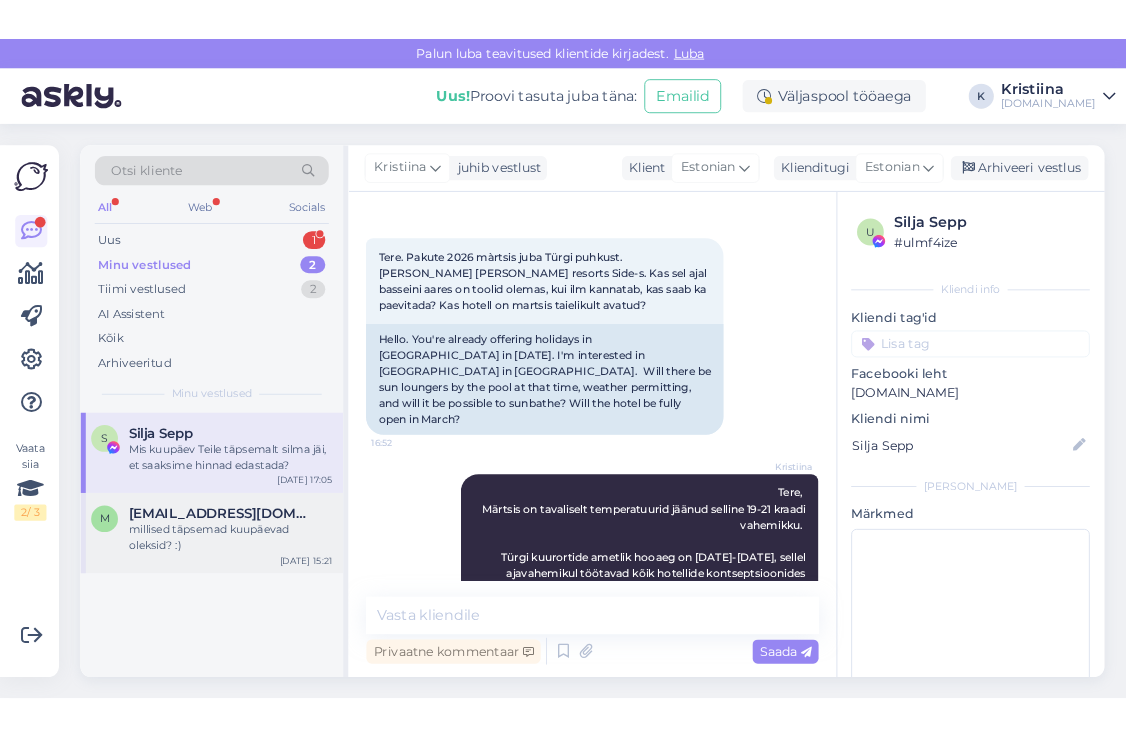 scroll, scrollTop: 82, scrollLeft: 0, axis: vertical 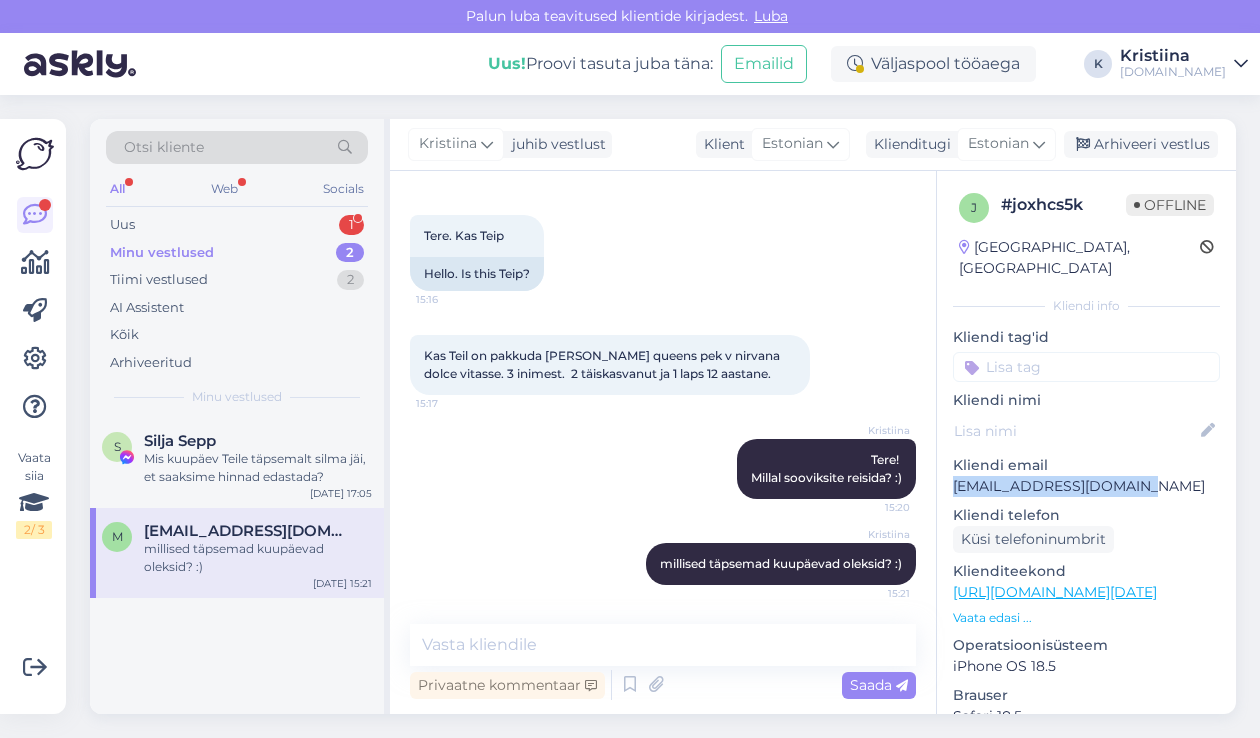 drag, startPoint x: 1137, startPoint y: 465, endPoint x: 953, endPoint y: 462, distance: 184.02446 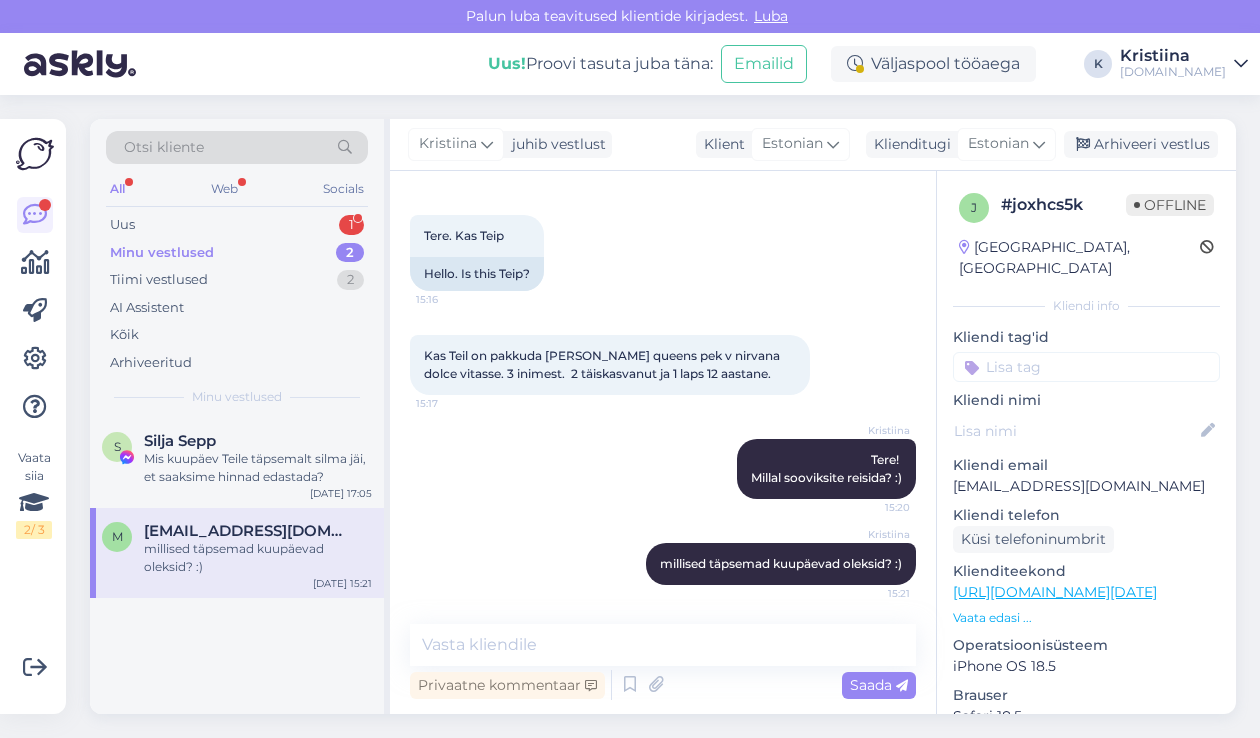 click on "[DATE] Tere. Kas Teip 15:16  Hello. Is this Teip?" at bounding box center [663, 232] 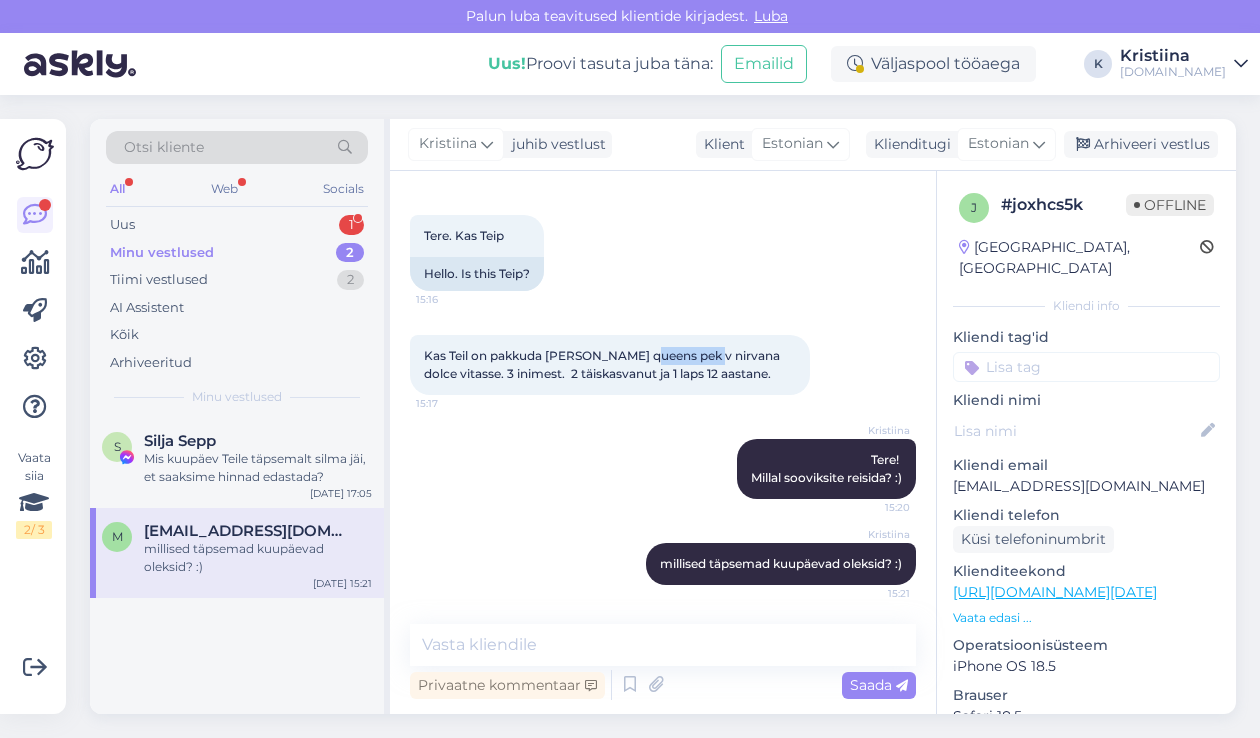 drag, startPoint x: 707, startPoint y: 355, endPoint x: 641, endPoint y: 355, distance: 66 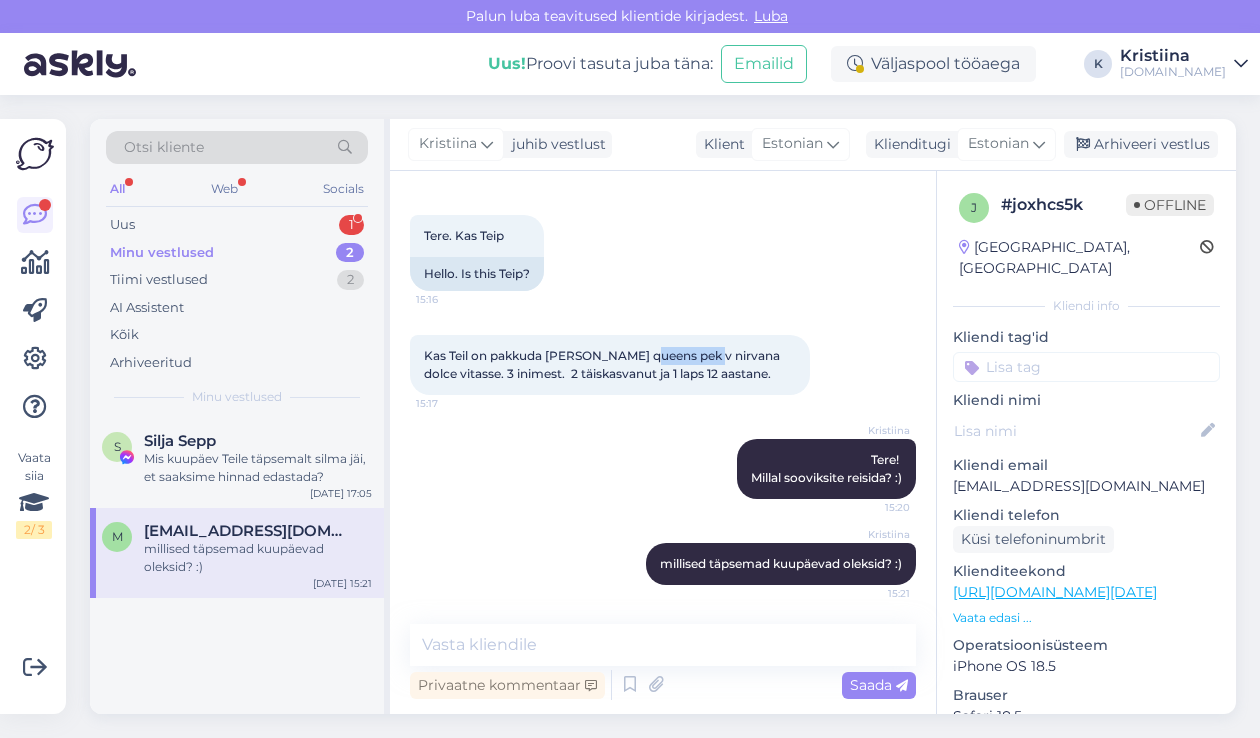 click on "Kas Teil on pakkuda [PERSON_NAME] queens pek v nirvana dolce vitasse. 3 inimest.  2 täiskasvanut ja 1 laps 12 aastane." at bounding box center [603, 364] 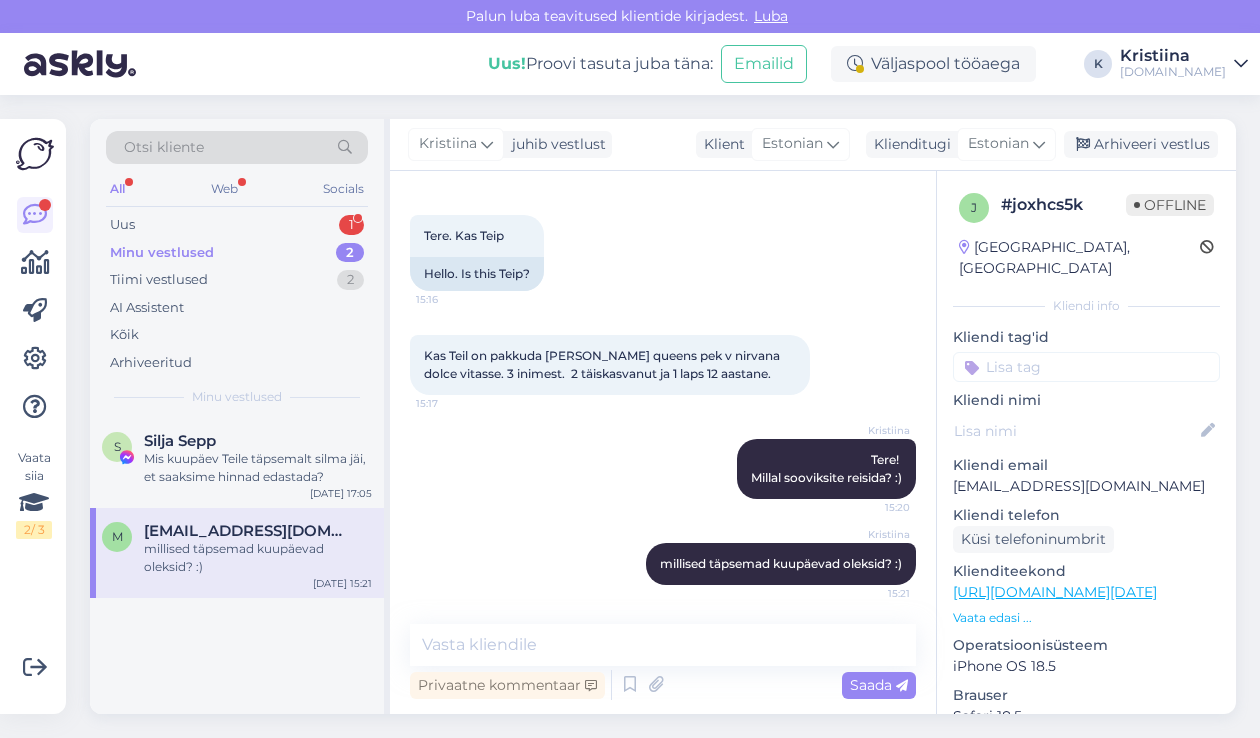 drag, startPoint x: 561, startPoint y: 451, endPoint x: 550, endPoint y: 439, distance: 16.27882 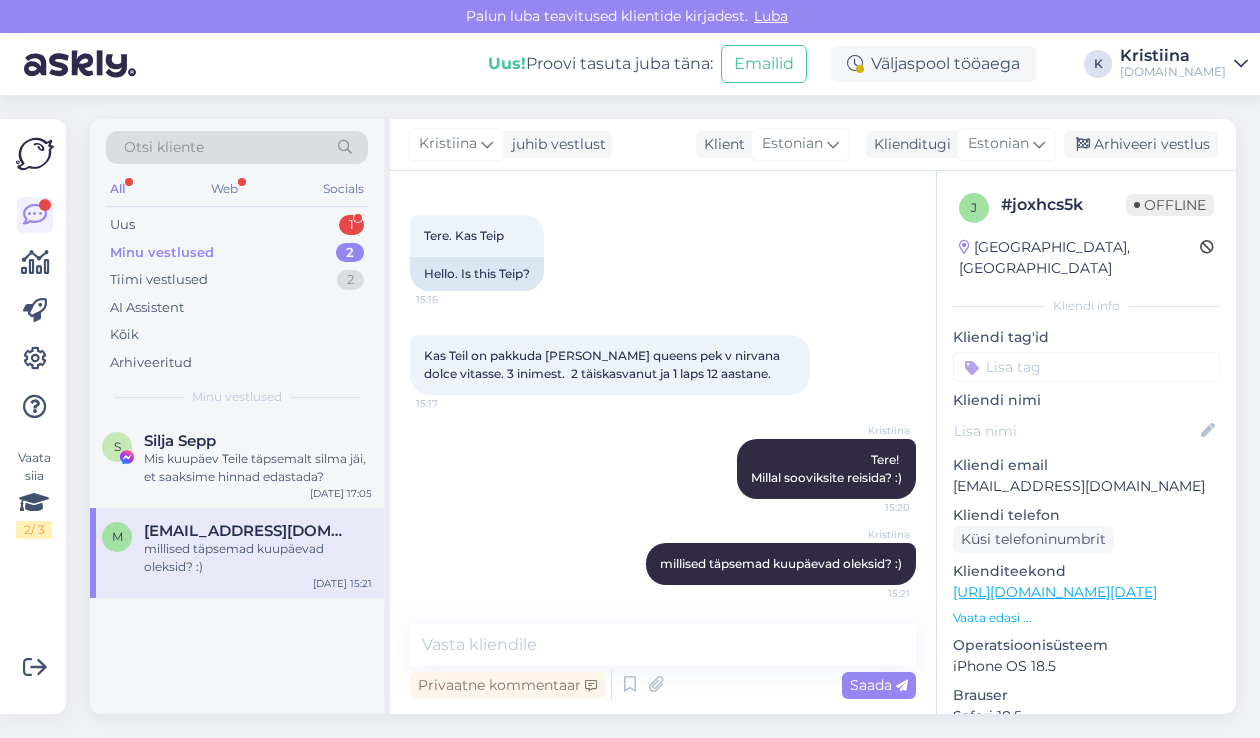 click on "Kristiina Tere!
Millal sooviksite reisida? :)  15:20" at bounding box center [663, 469] 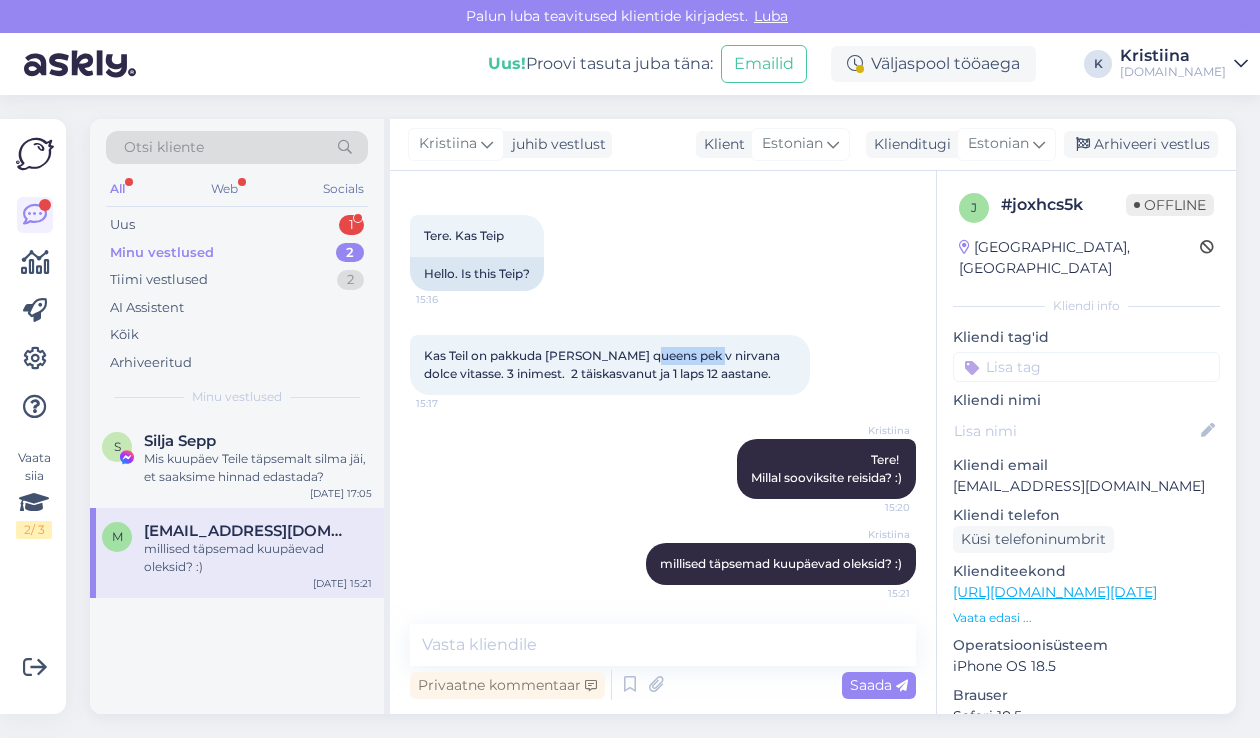 drag, startPoint x: 710, startPoint y: 356, endPoint x: 640, endPoint y: 352, distance: 70.11419 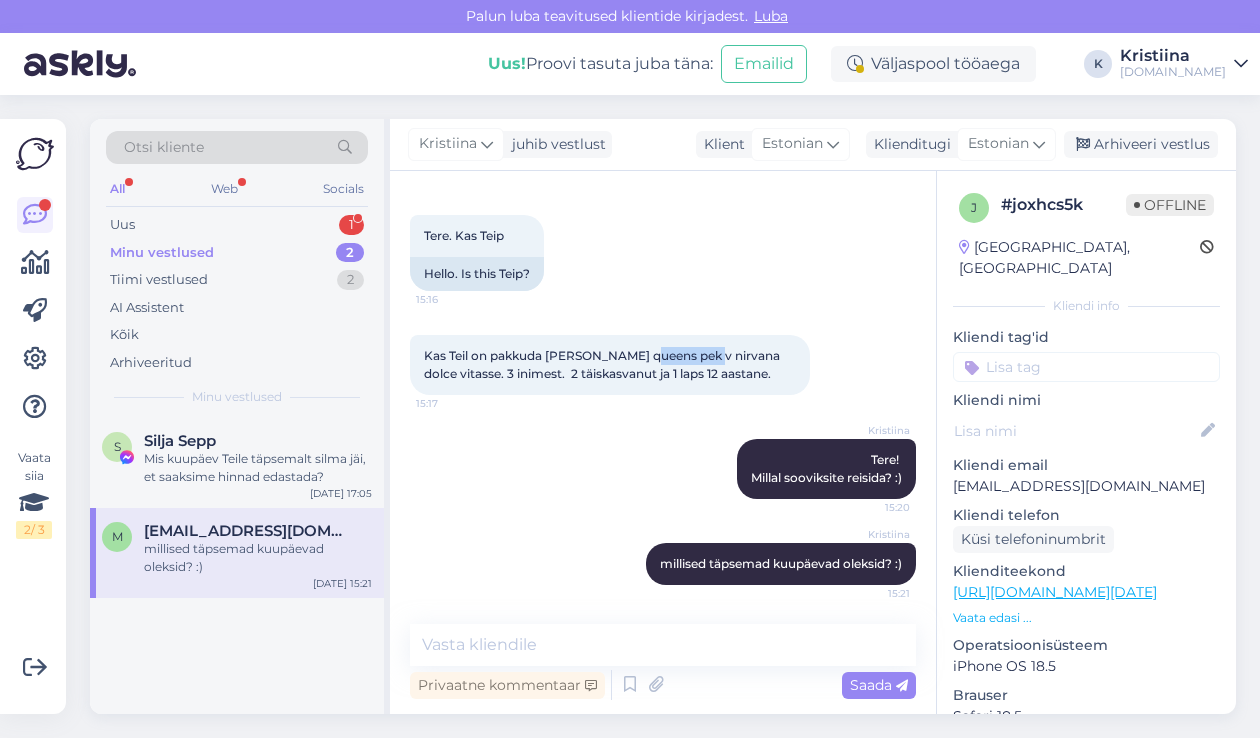 click on "Kas Teil on pakkuda [PERSON_NAME] queens pek v nirvana dolce vitasse. 3 inimest.  2 täiskasvanut ja 1 laps 12 aastane." at bounding box center (603, 364) 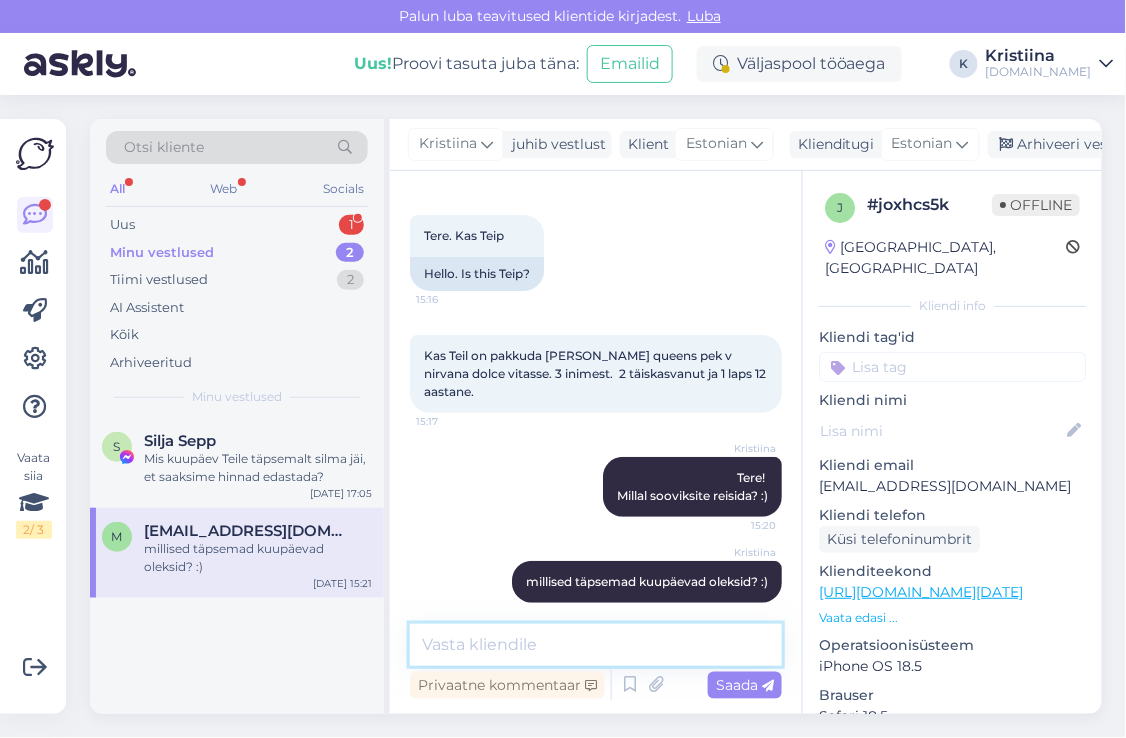 click at bounding box center (596, 645) 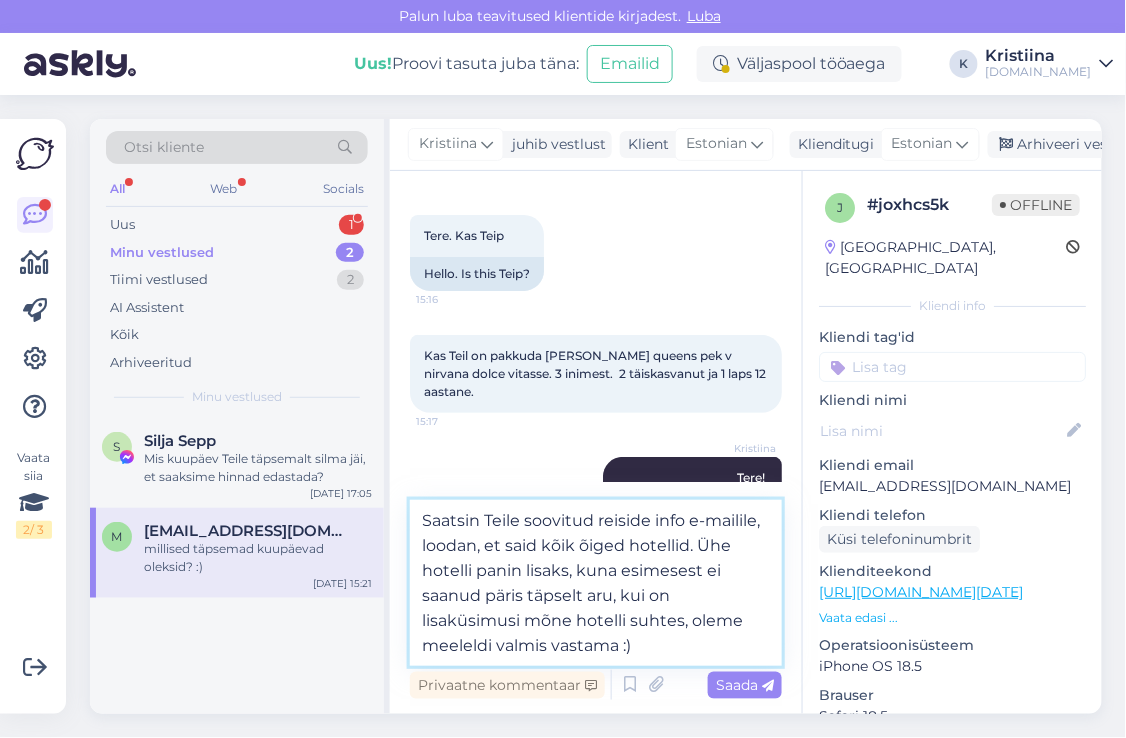 type on "Saatsin Teile soovitud reiside info e-mailile, loodan, et said kõik õiged hotellid. Ühe hotelli panin lisaks, kuna esimesest ei saanud päris täpselt aru, kui on lisaküsimusi mõne hotelli suhtes, oleme meeleldi valmis vastama :)" 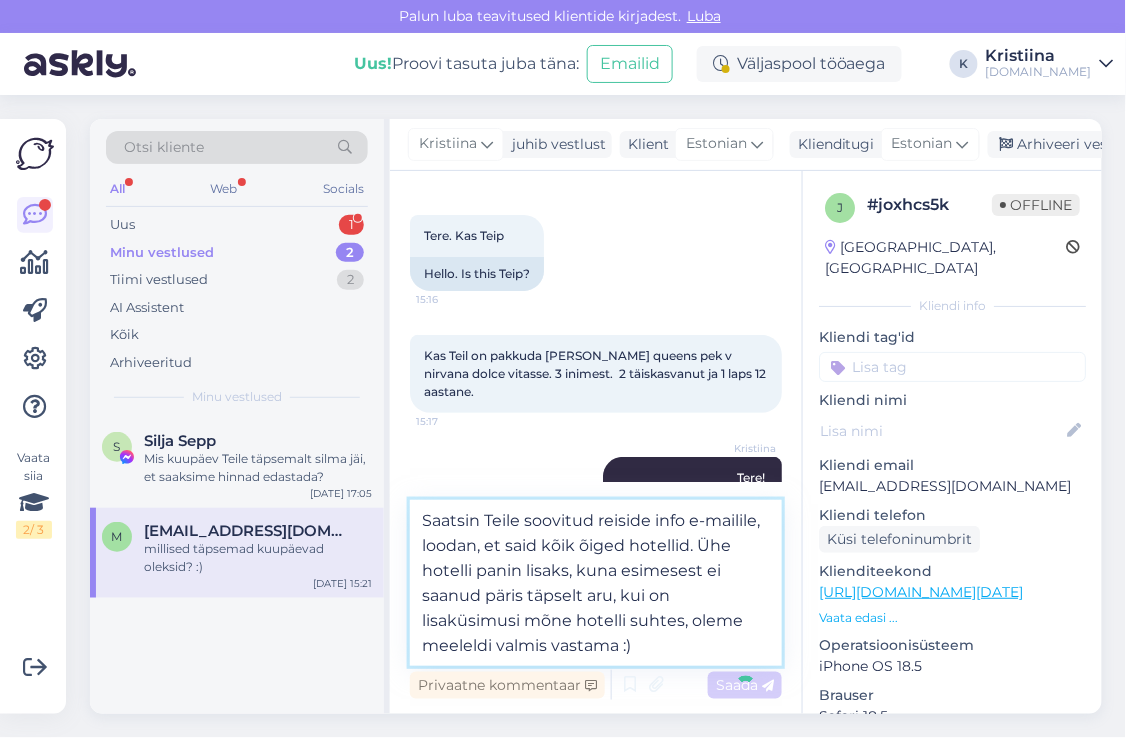 type 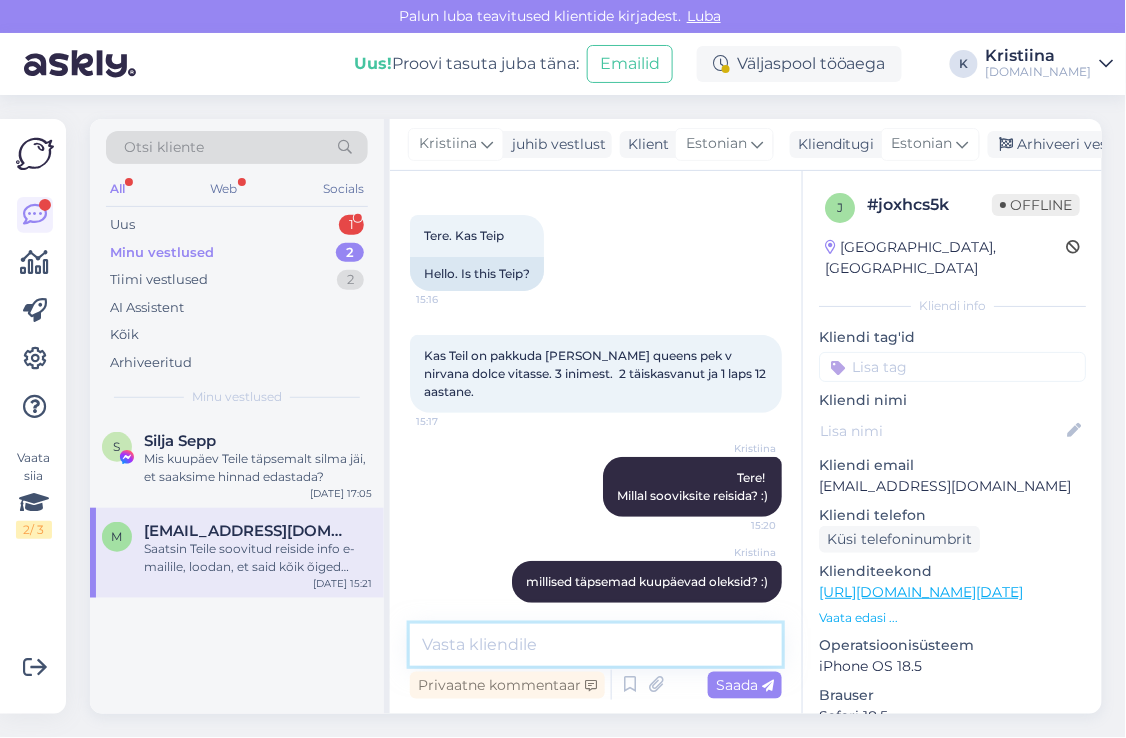 scroll, scrollTop: 258, scrollLeft: 0, axis: vertical 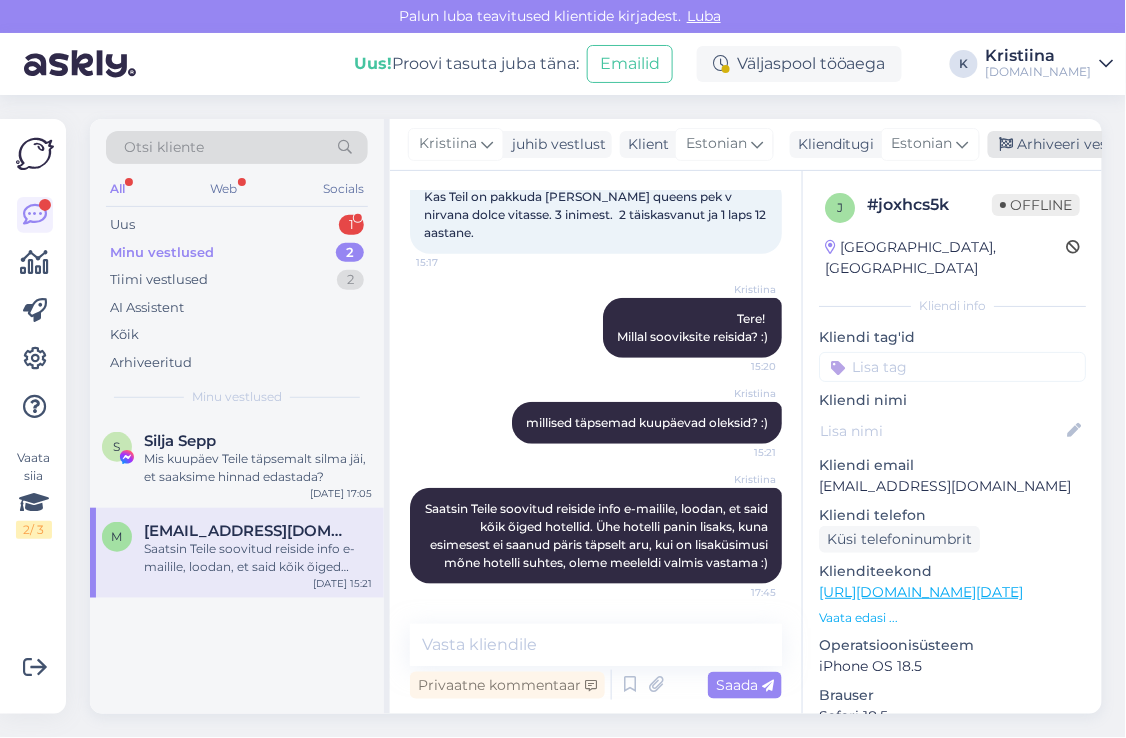 click on "Arhiveeri vestlus" at bounding box center (1065, 144) 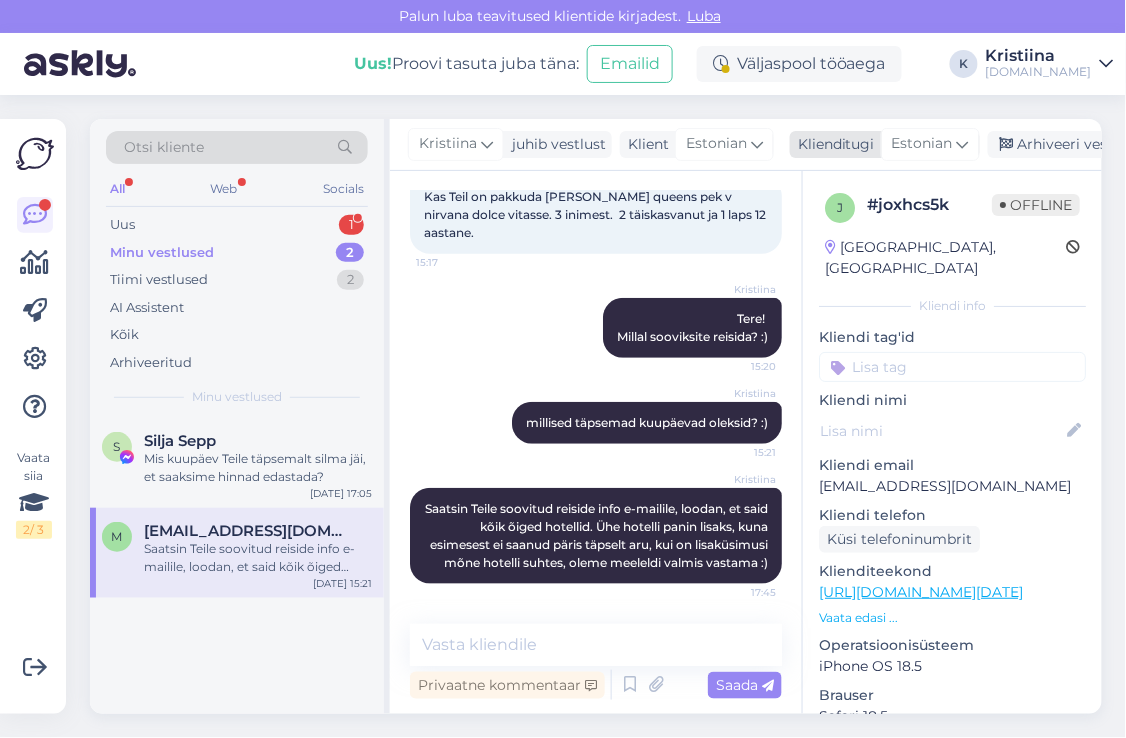 scroll, scrollTop: 266, scrollLeft: 0, axis: vertical 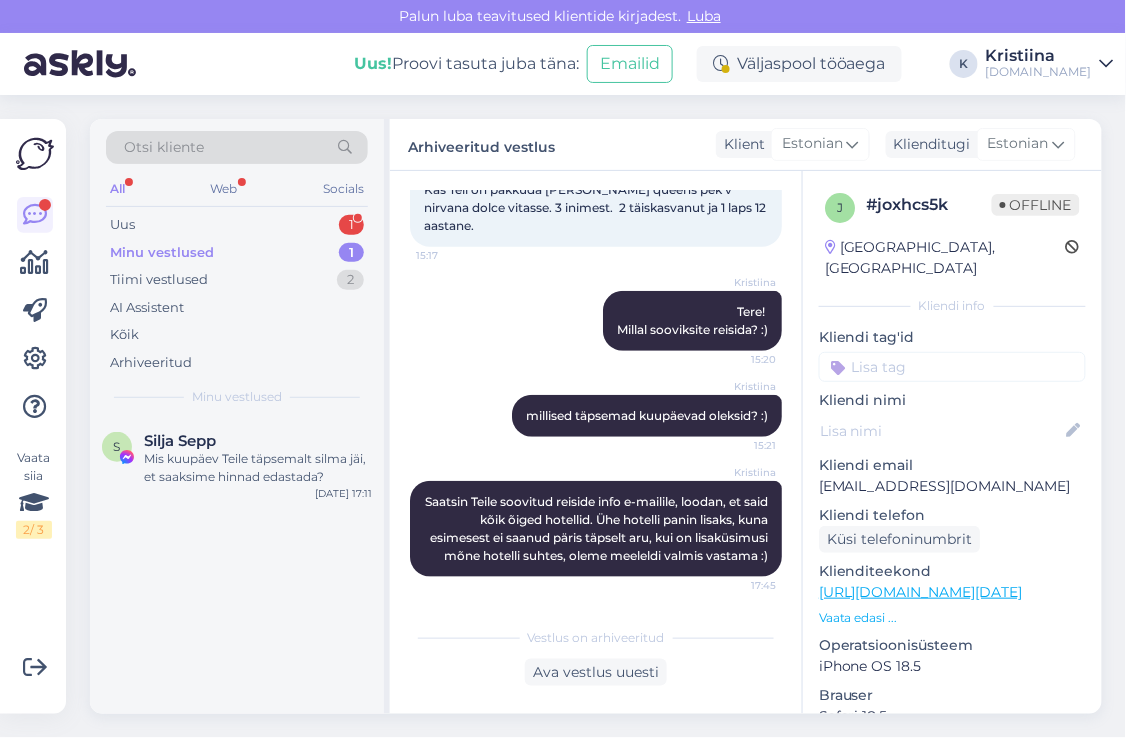 click on "Ava vestlus uuesti" at bounding box center [596, 672] 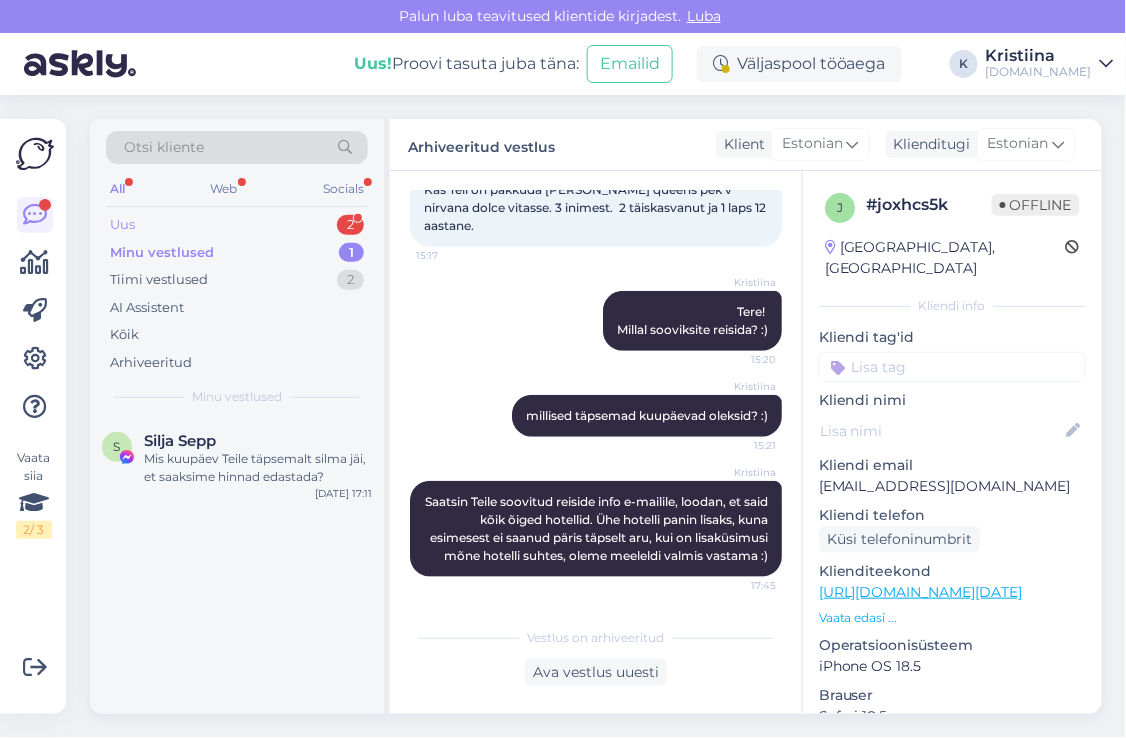 click on "Uus 2" at bounding box center [237, 225] 